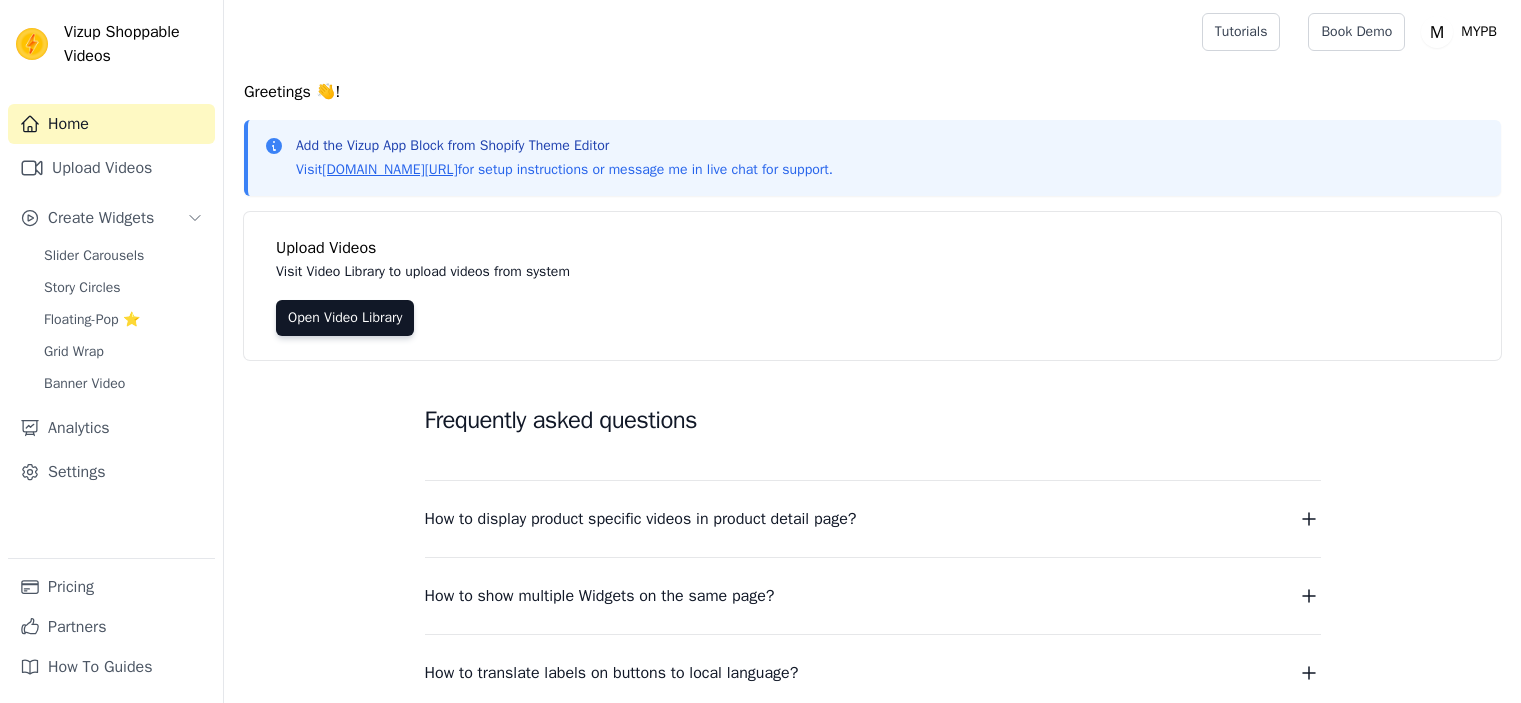 scroll, scrollTop: 0, scrollLeft: 0, axis: both 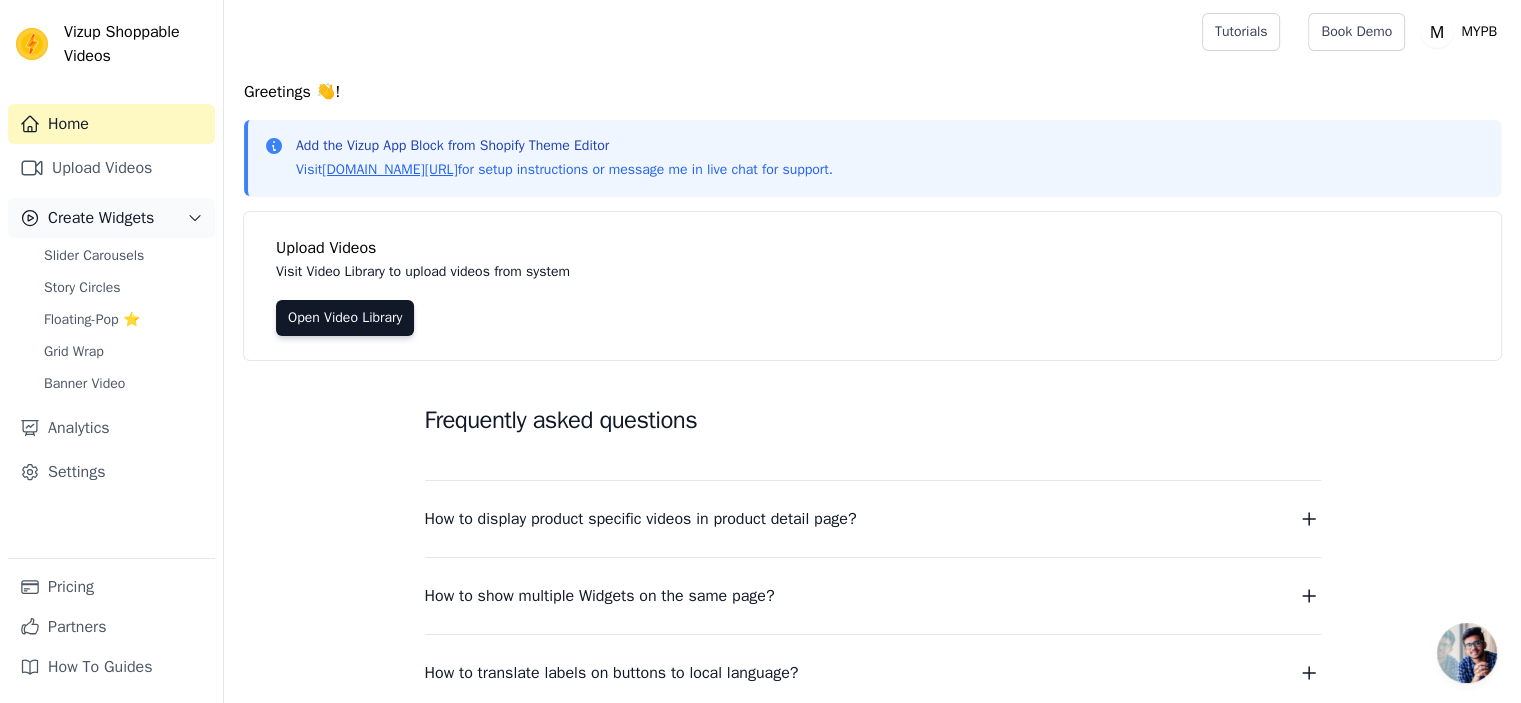 click on "Create Widgets" at bounding box center [101, 218] 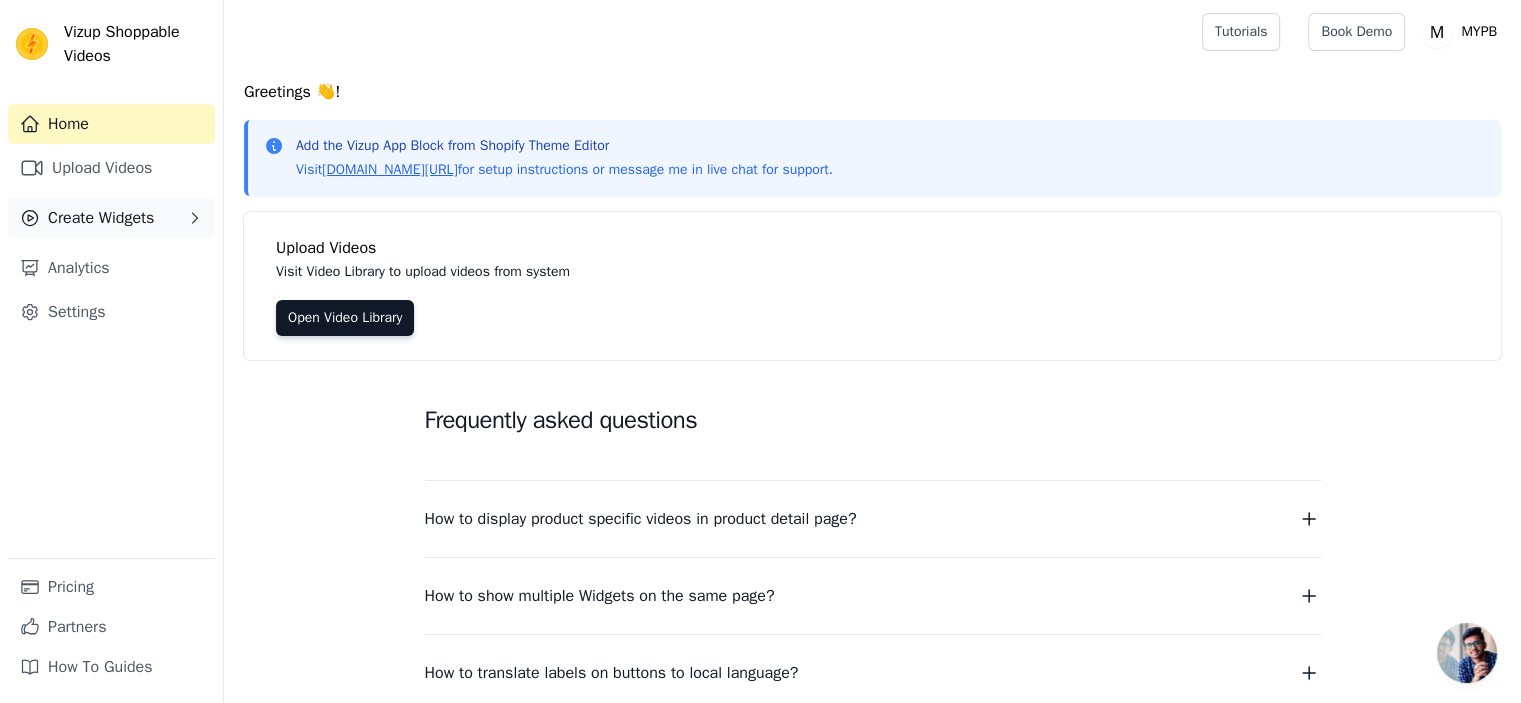 click on "Create Widgets" at bounding box center (101, 218) 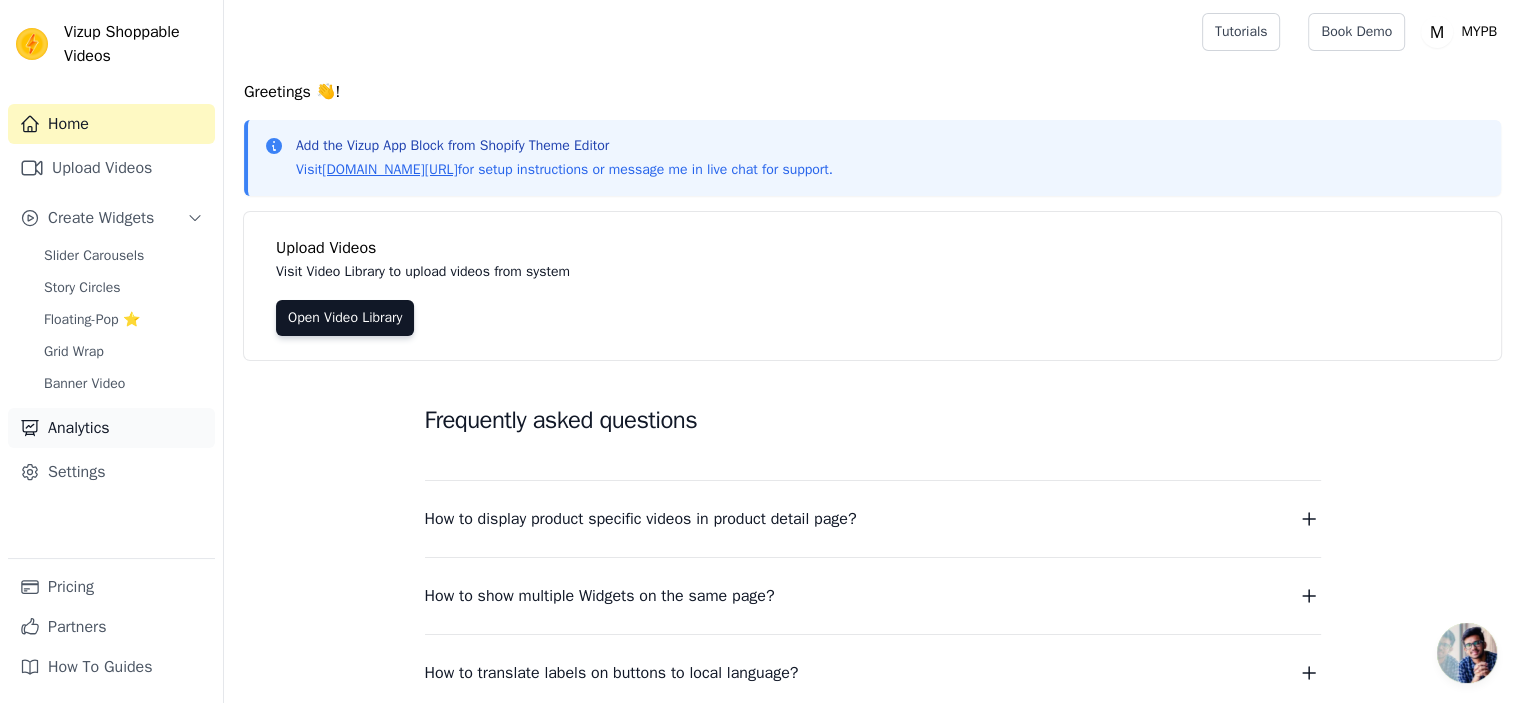 click on "Analytics" at bounding box center (111, 428) 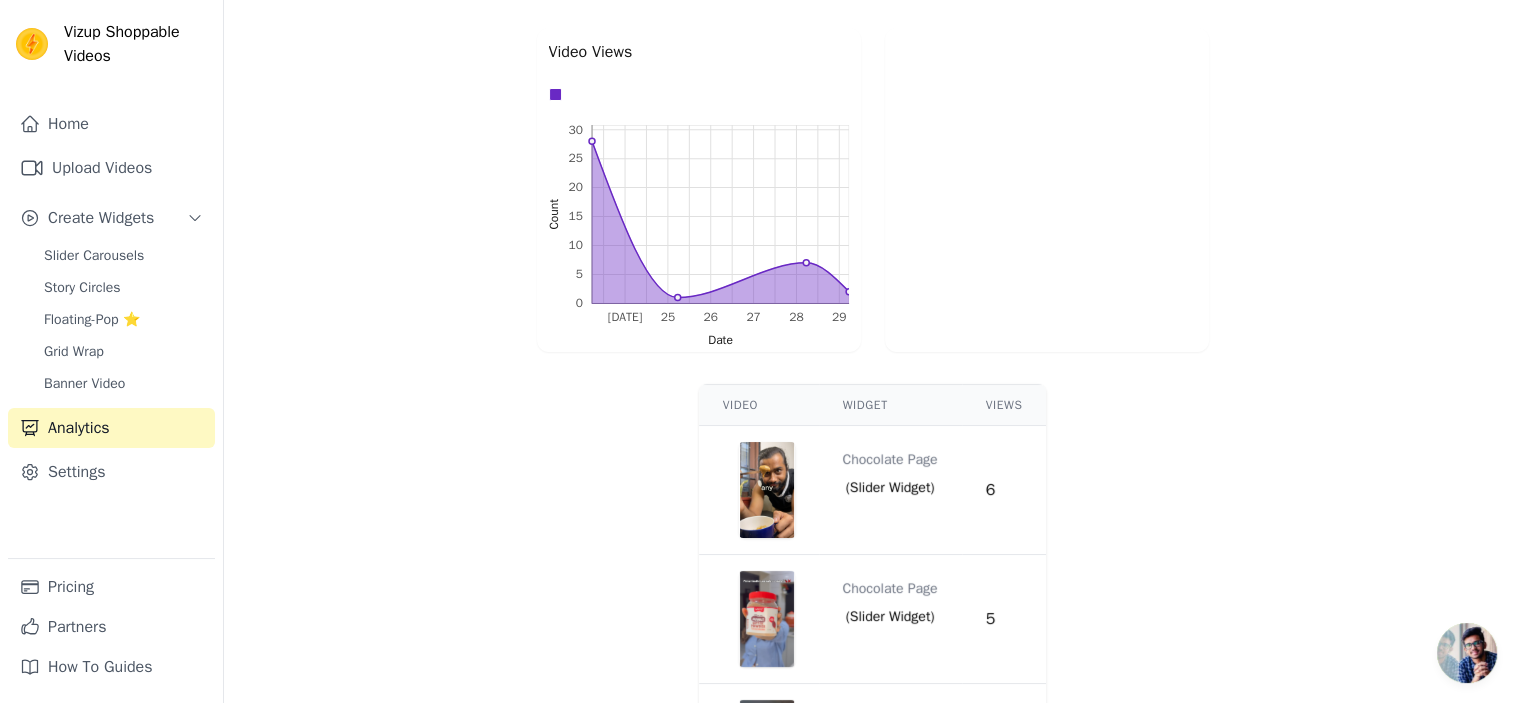 scroll, scrollTop: 564, scrollLeft: 0, axis: vertical 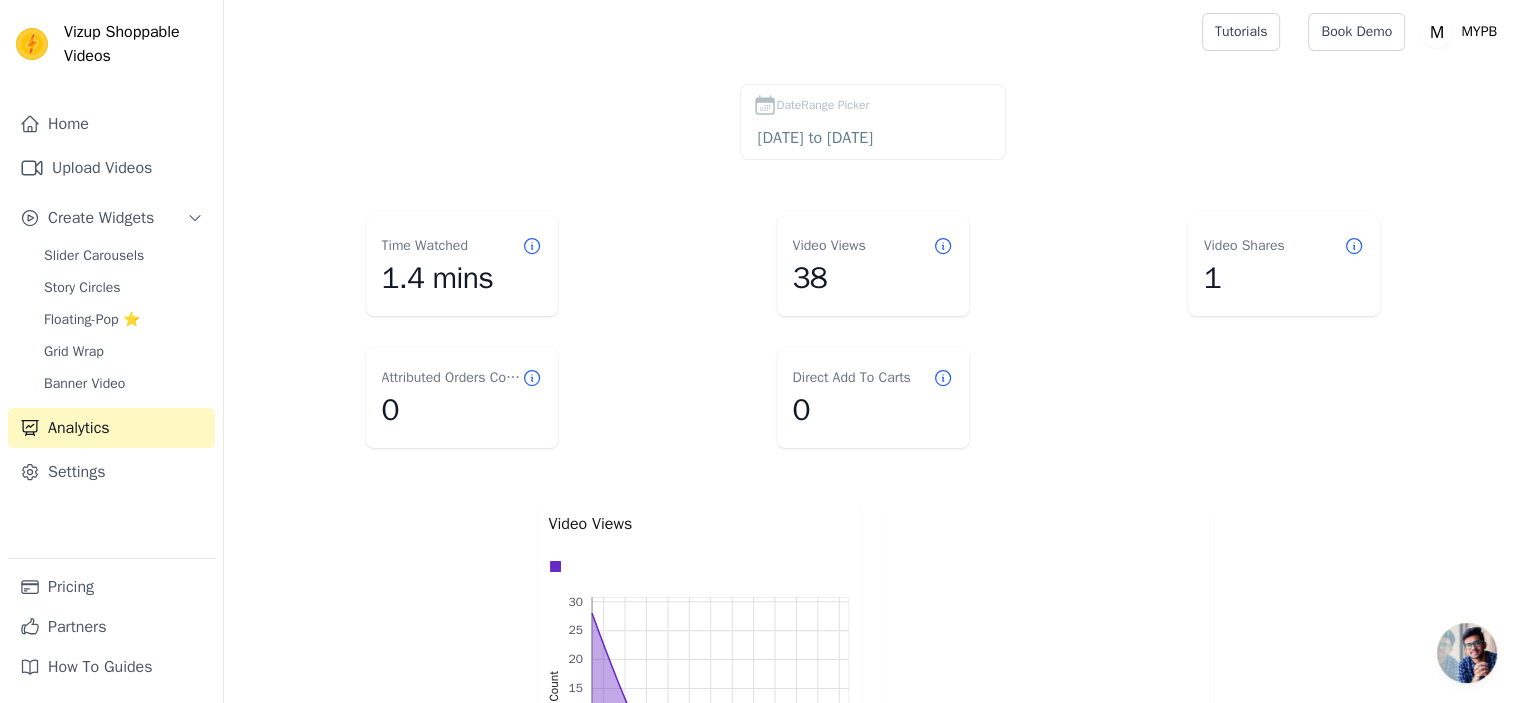 click on "1" at bounding box center [1284, 278] 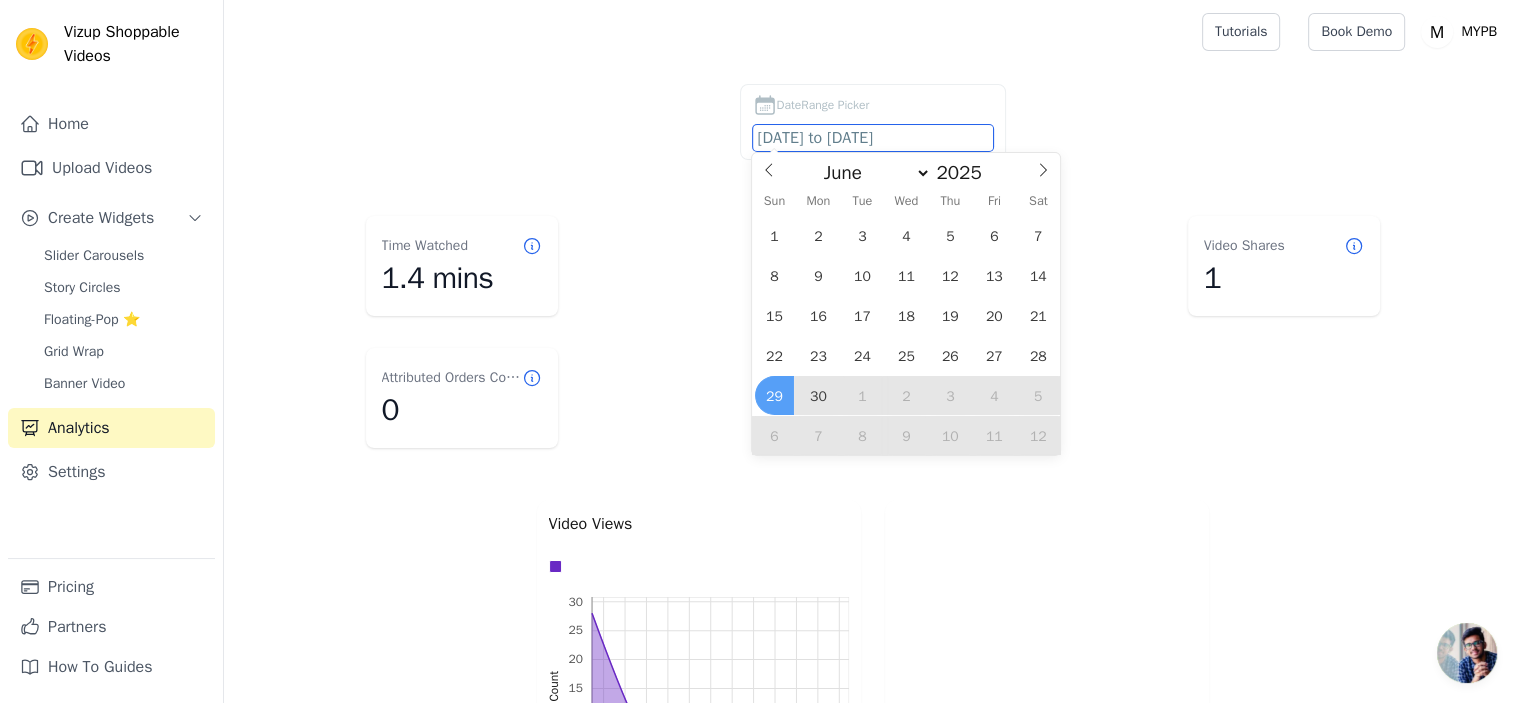 click on "[DATE] to [DATE]" at bounding box center (873, 138) 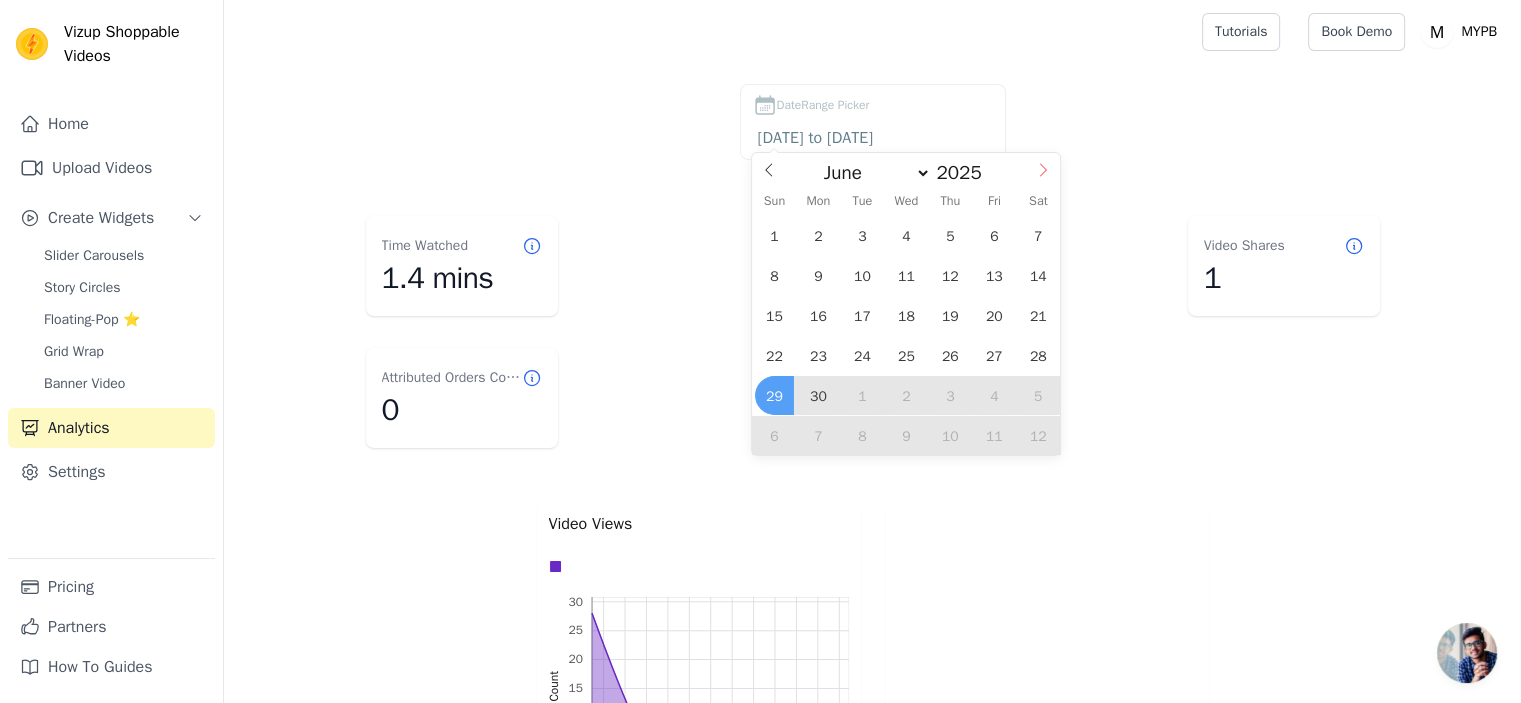 click 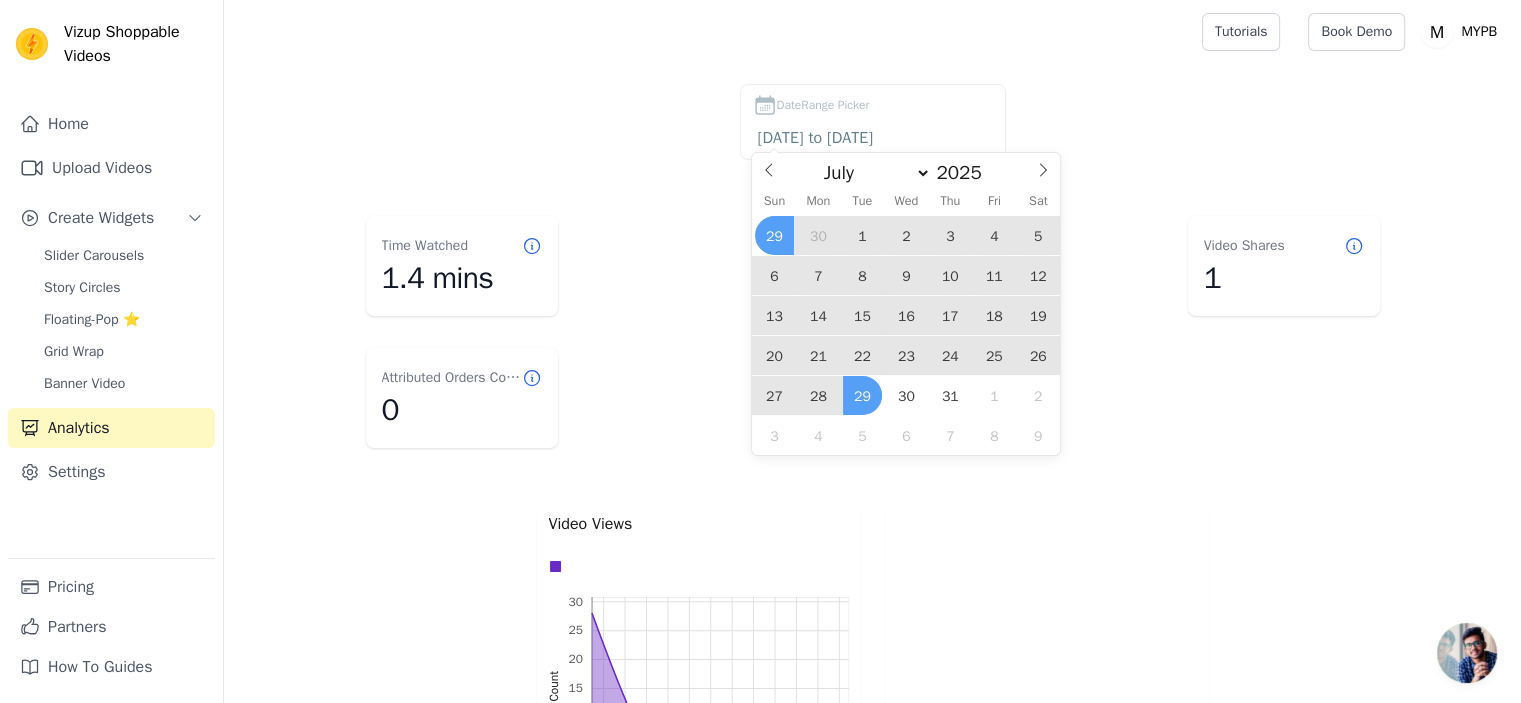 click on "Time Watched     1.4 mins   Video Views     38   Video Shares     1   Attributed Orders Count     0   Direct Add To Carts     0" at bounding box center [872, 332] 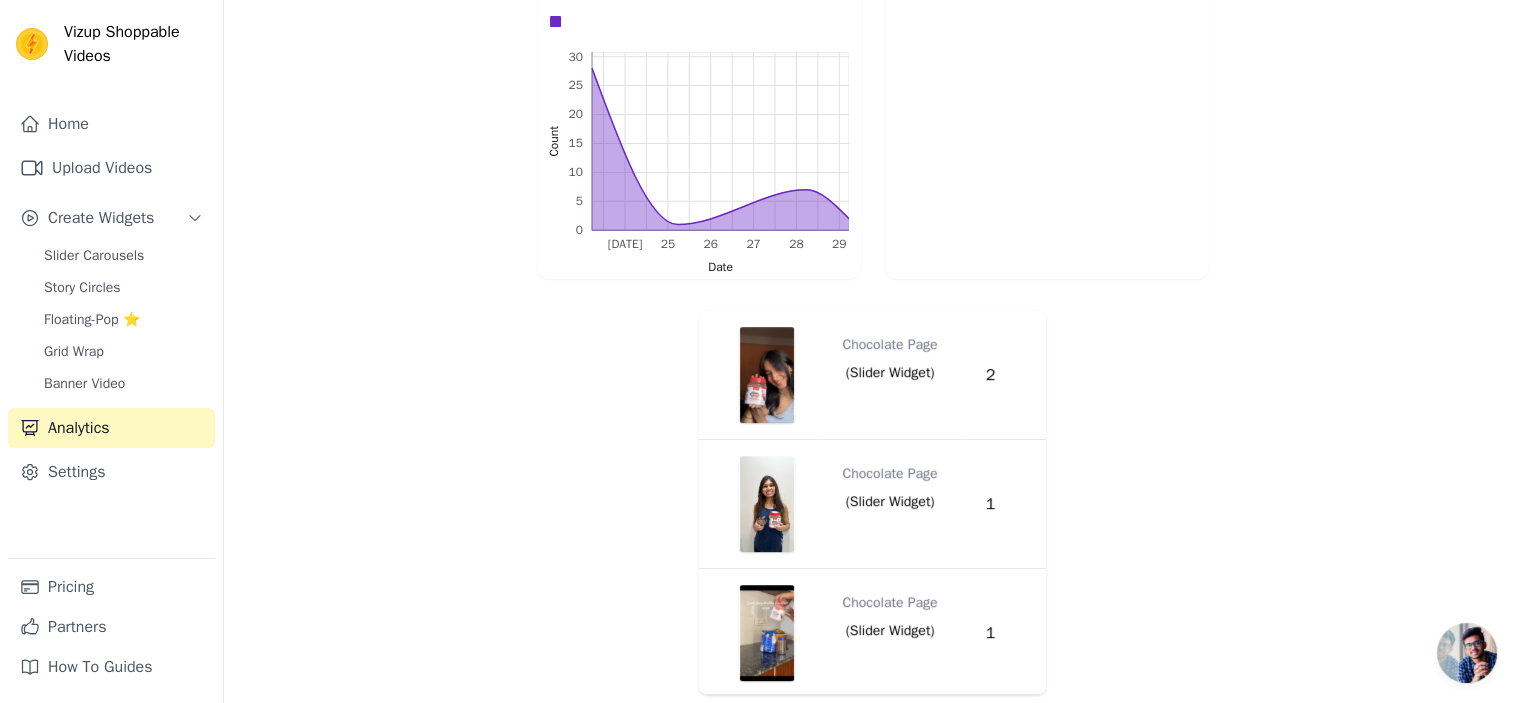 scroll, scrollTop: 564, scrollLeft: 0, axis: vertical 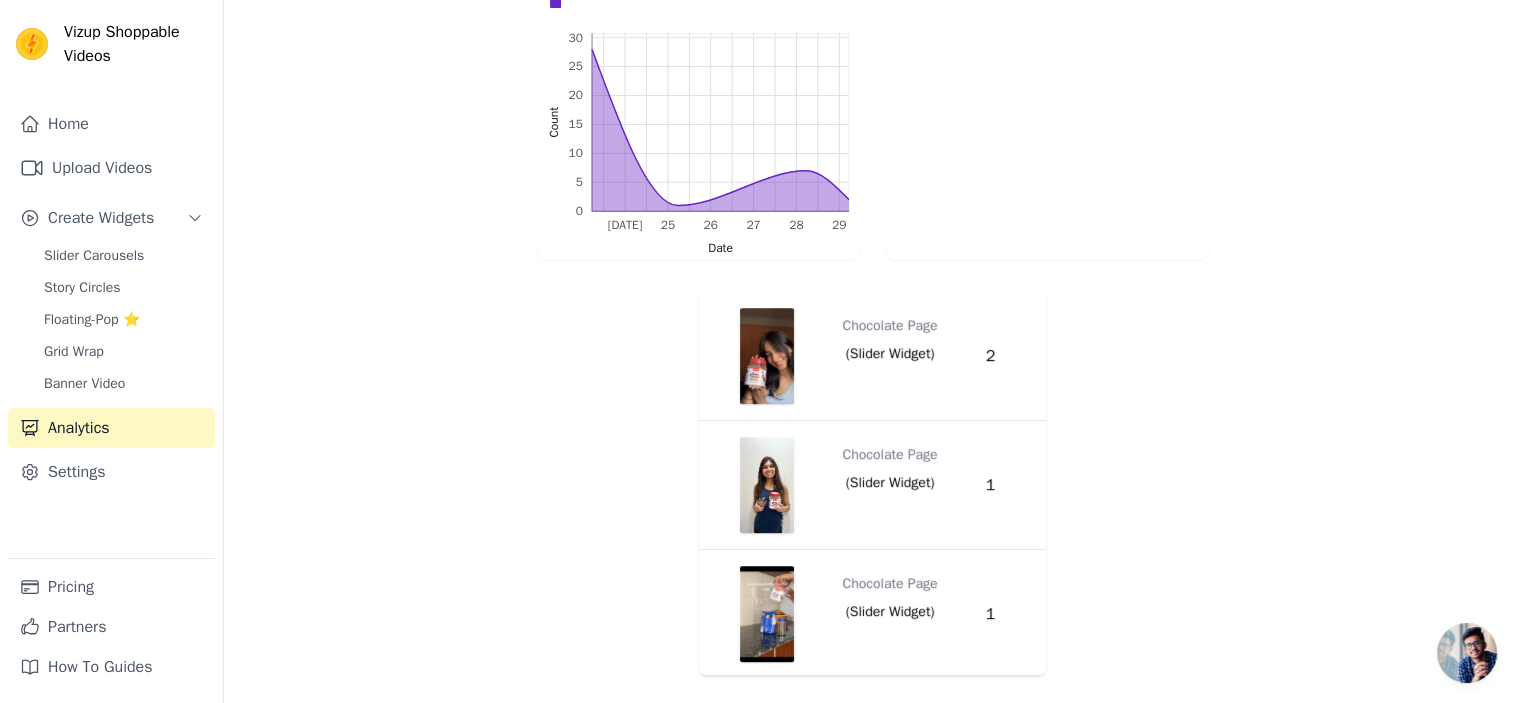 click on "Video   Widget   Views       Chocolate Page   ( Slider Widget )   6       Chocolate Page   ( Slider Widget )   5       Chocolate Page   ( Slider Widget )   4       Chocolate Page   ( Slider Widget )   4       Chocolate Page   ( Slider Widget )   4       Chocolate Page   ( Slider Widget )   3       Chocolate Page   ( Slider Widget )   2       Chocolate Page   ( Slider Widget )   2       Chocolate Page   ( Slider Widget )   2       Chocolate Page   ( Slider Widget )   2       Chocolate Page   ( Slider Widget )   2       Chocolate Page   ( Slider Widget )   1       Chocolate Page   ( Slider Widget )   1" at bounding box center [872, 484] 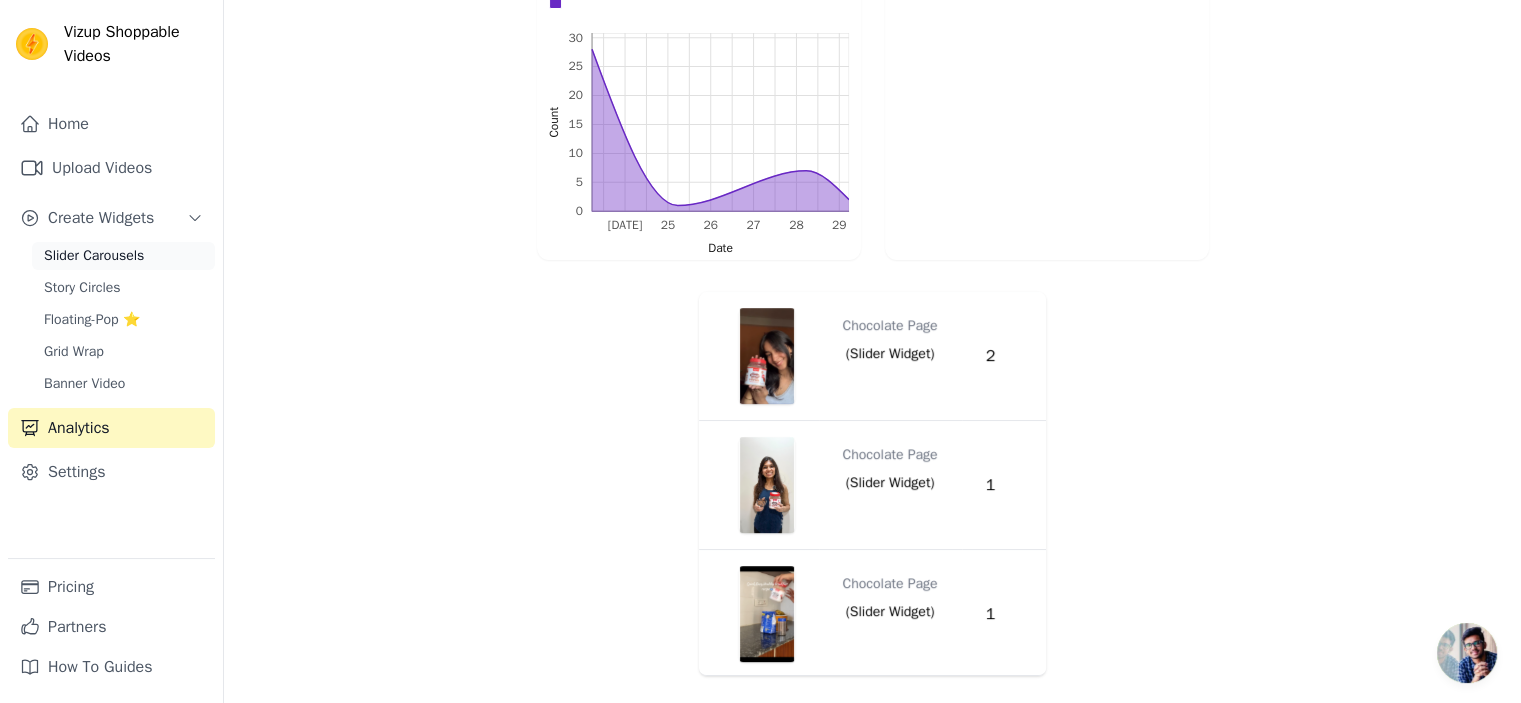 click on "Slider Carousels" at bounding box center (94, 256) 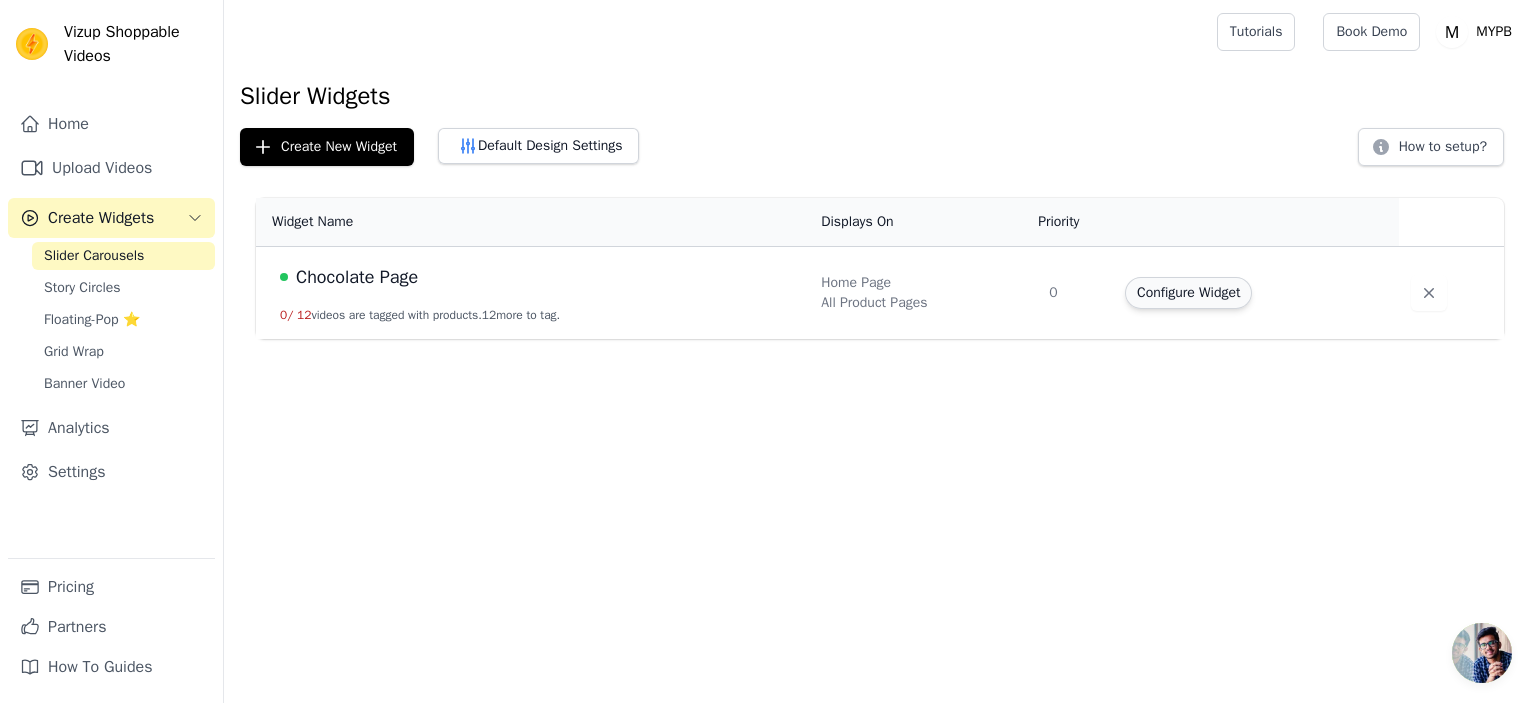 click on "Configure Widget" at bounding box center [1188, 293] 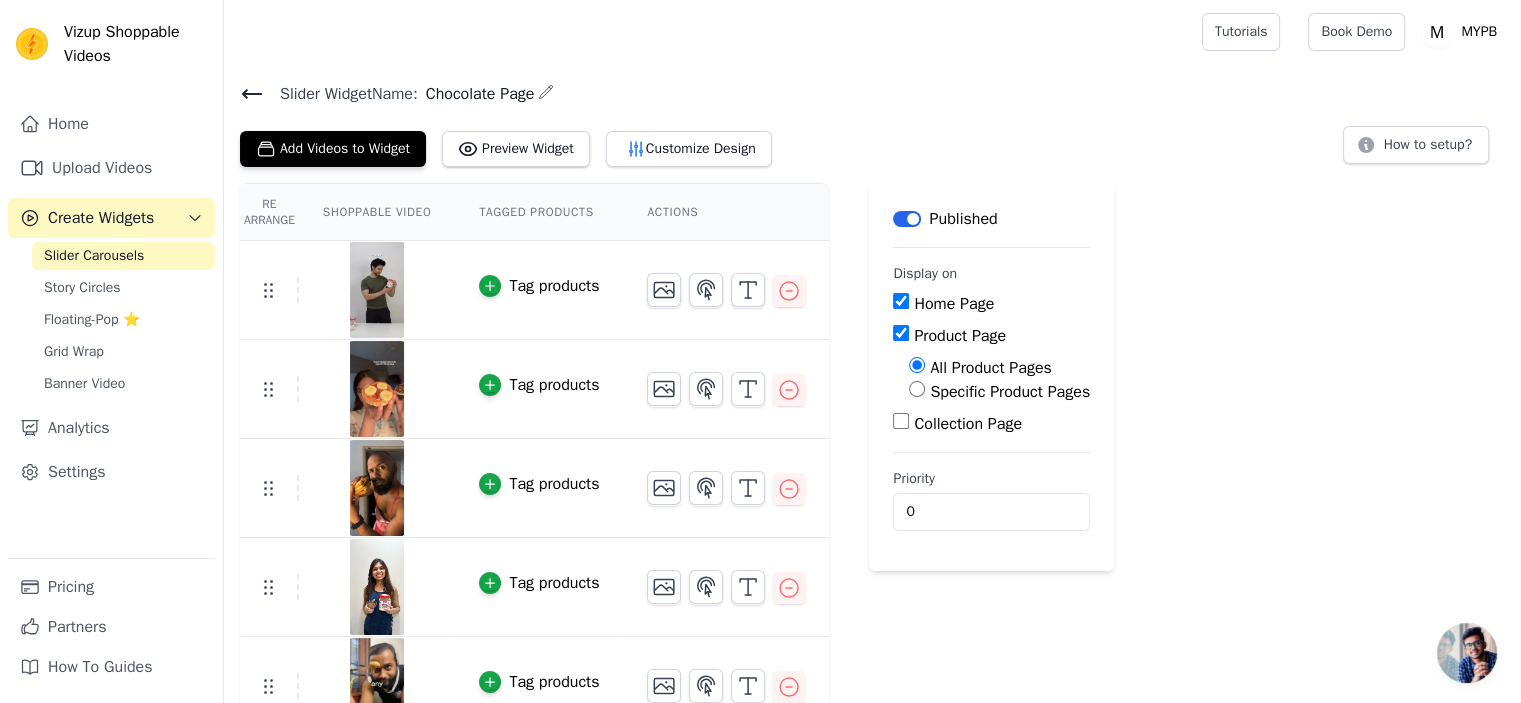 click on "Slider Widget  Name:   Chocolate Page" at bounding box center [872, 93] 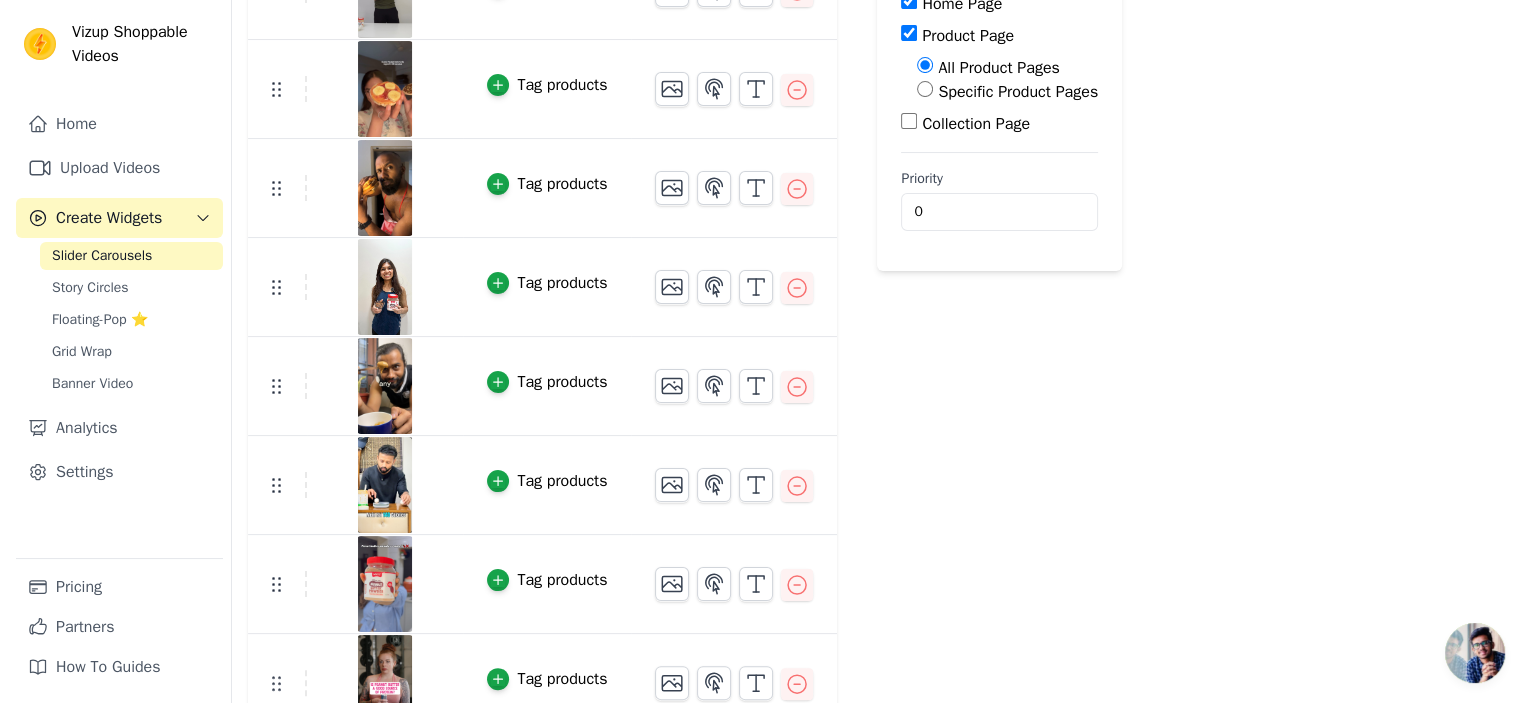 scroll, scrollTop: 0, scrollLeft: 0, axis: both 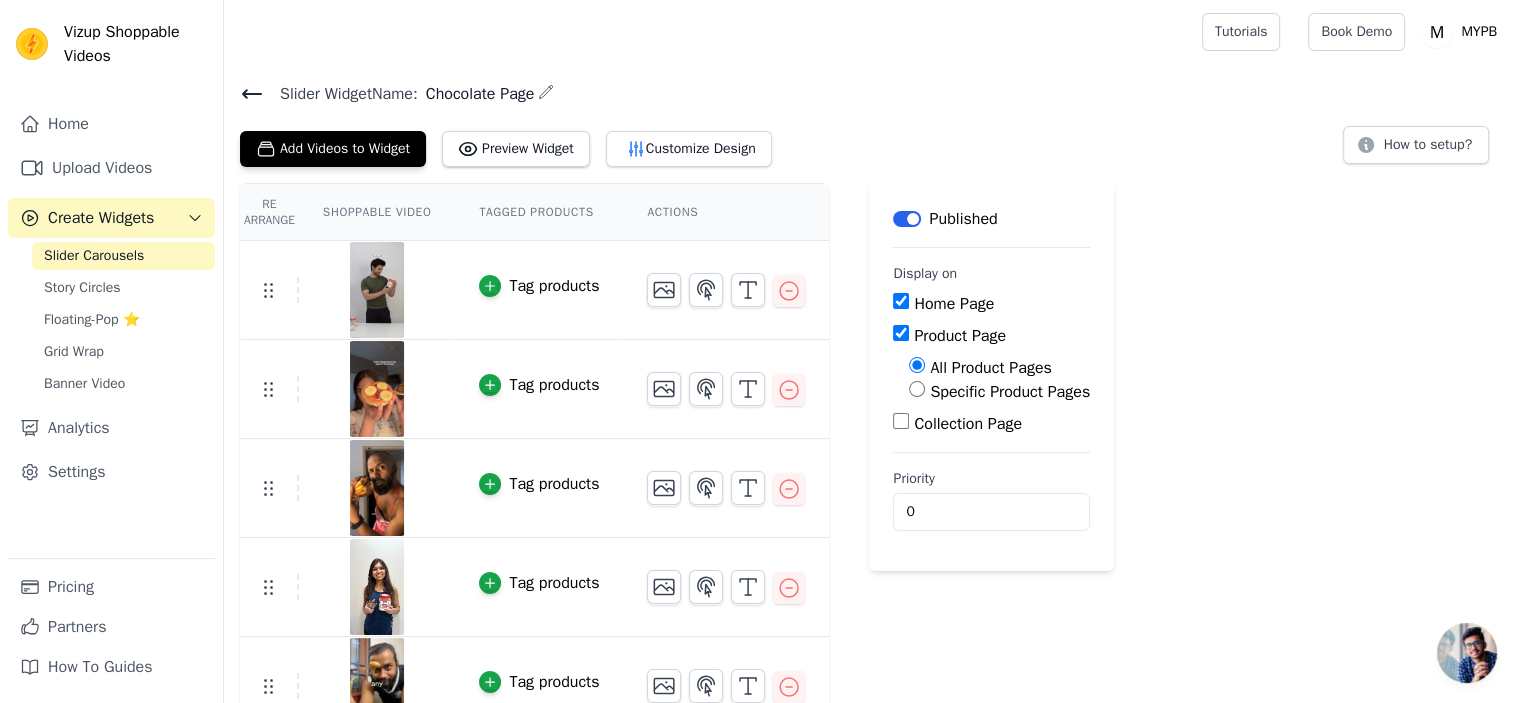 click 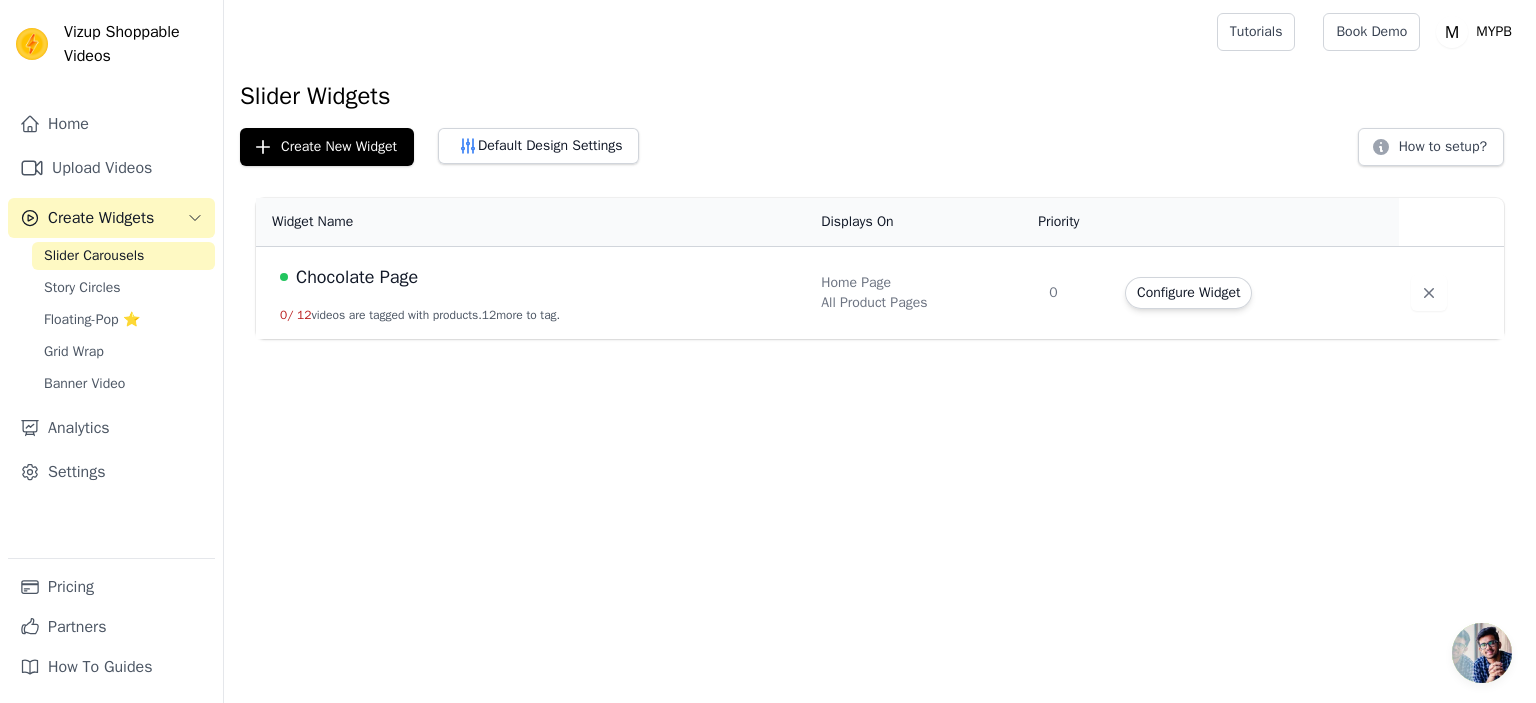 click on "Chocolate Page   0  /   12  videos are tagged with products.
12  more to tag." at bounding box center (532, 293) 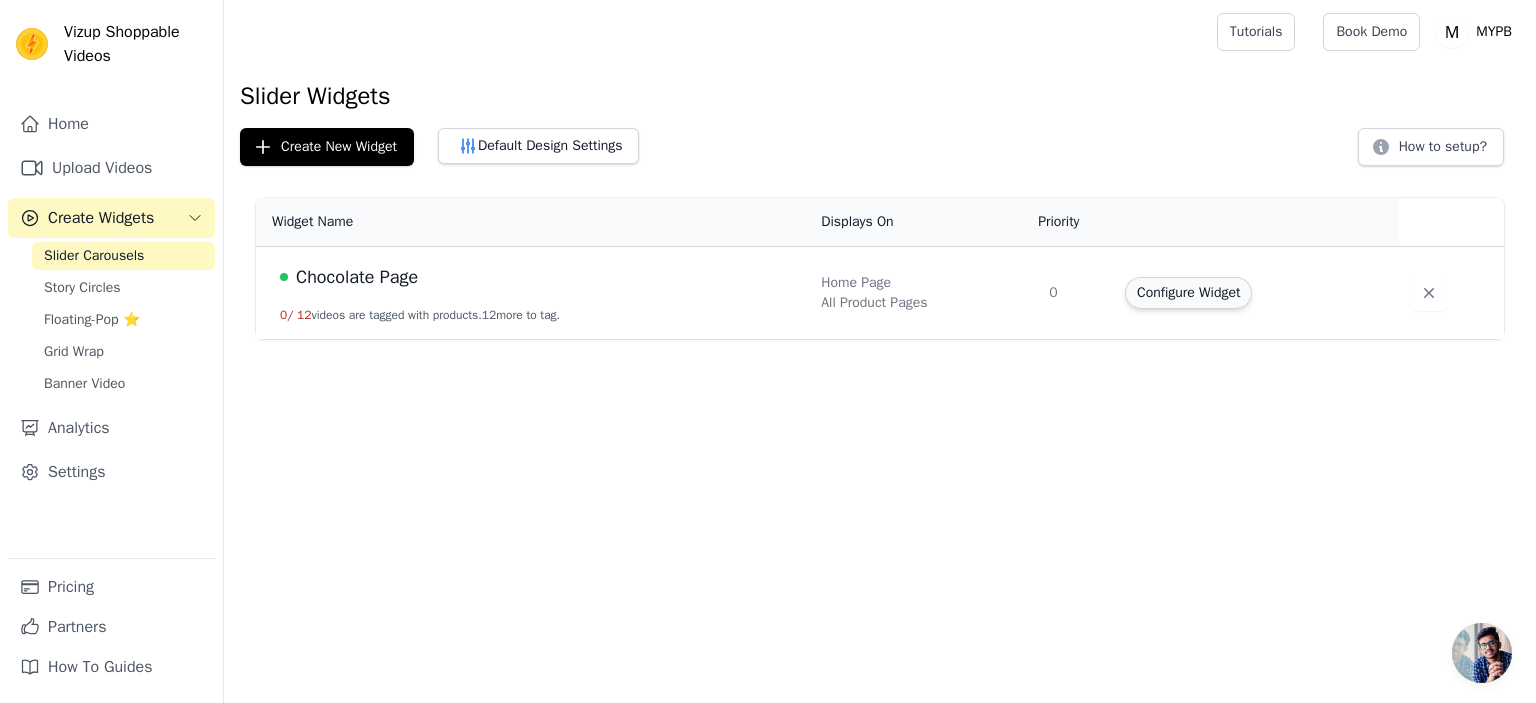 click on "Configure Widget" at bounding box center [1188, 293] 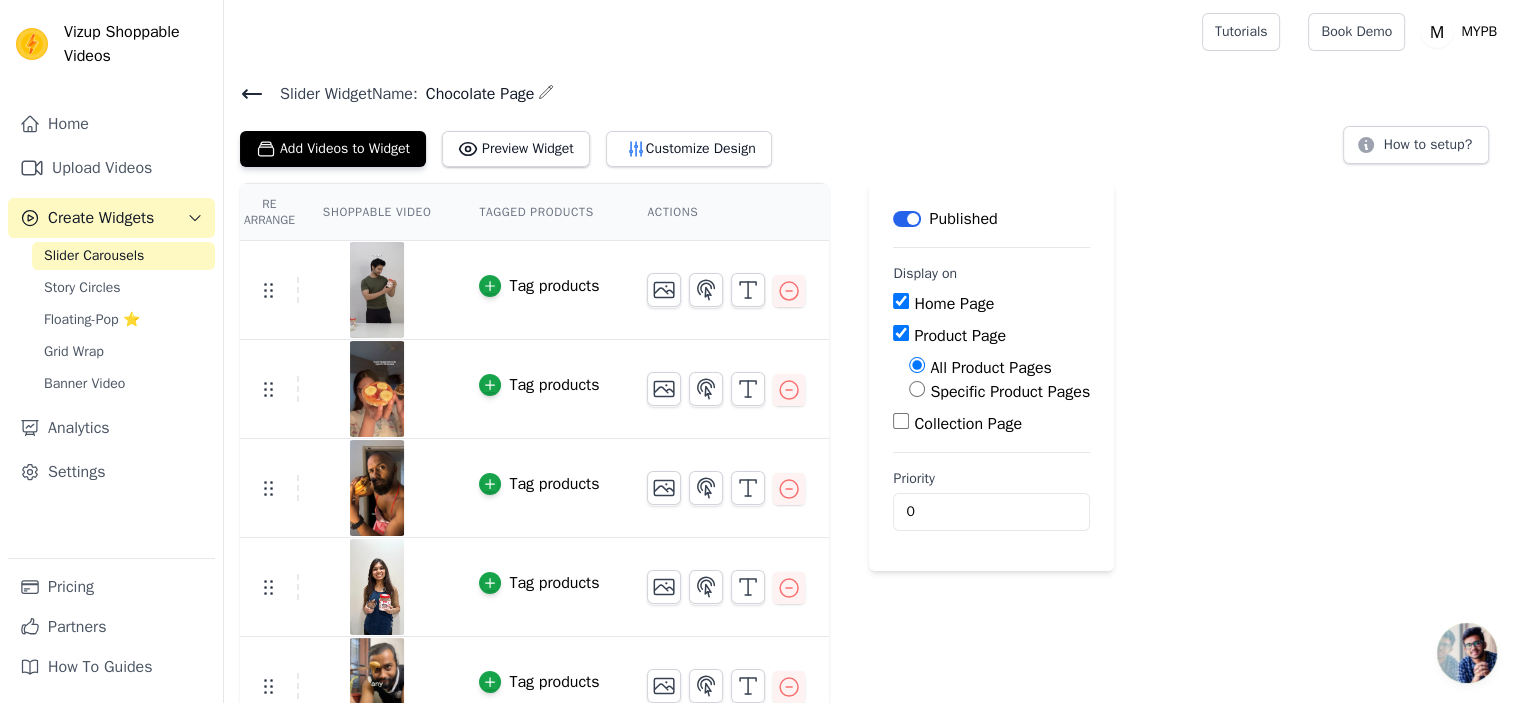 click on "Specific Product Pages" at bounding box center [1010, 392] 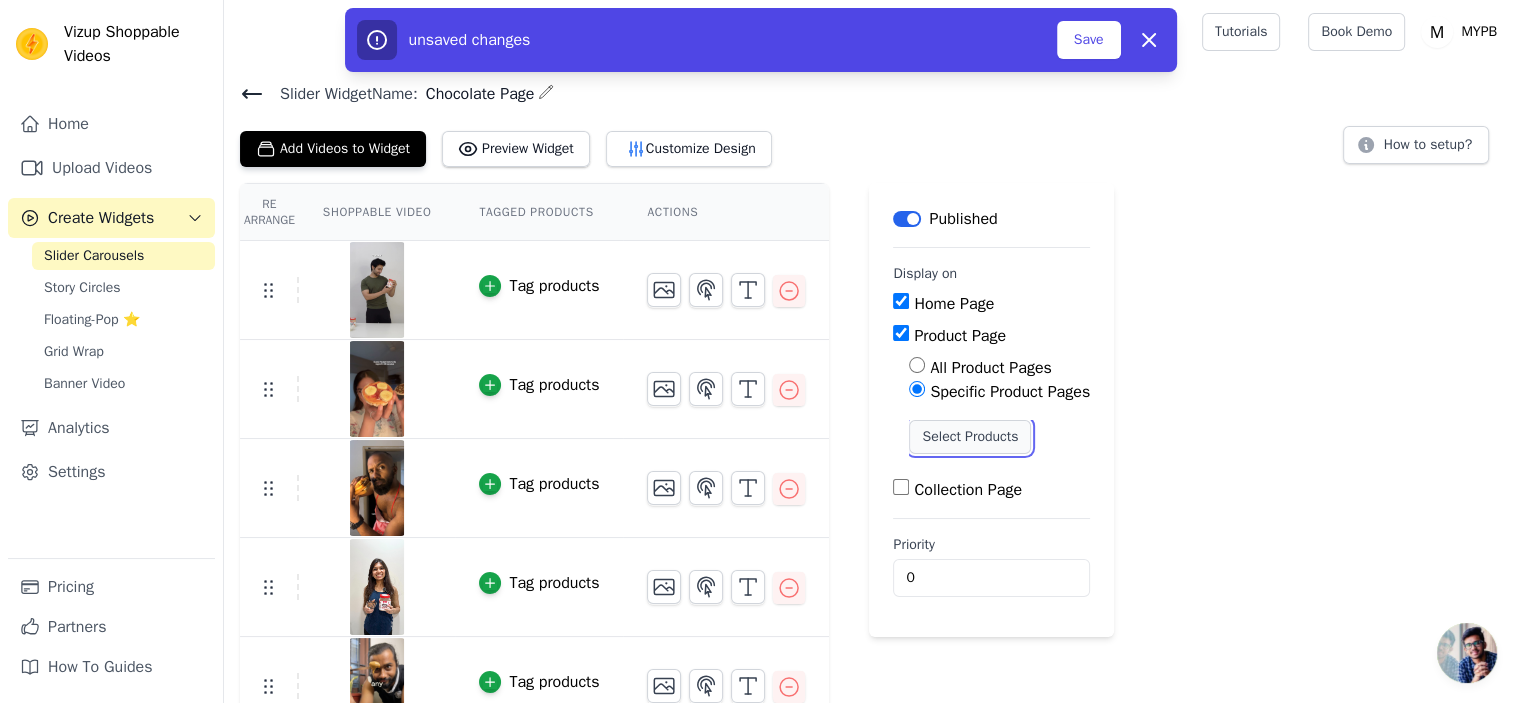 click on "Select Products" at bounding box center [970, 437] 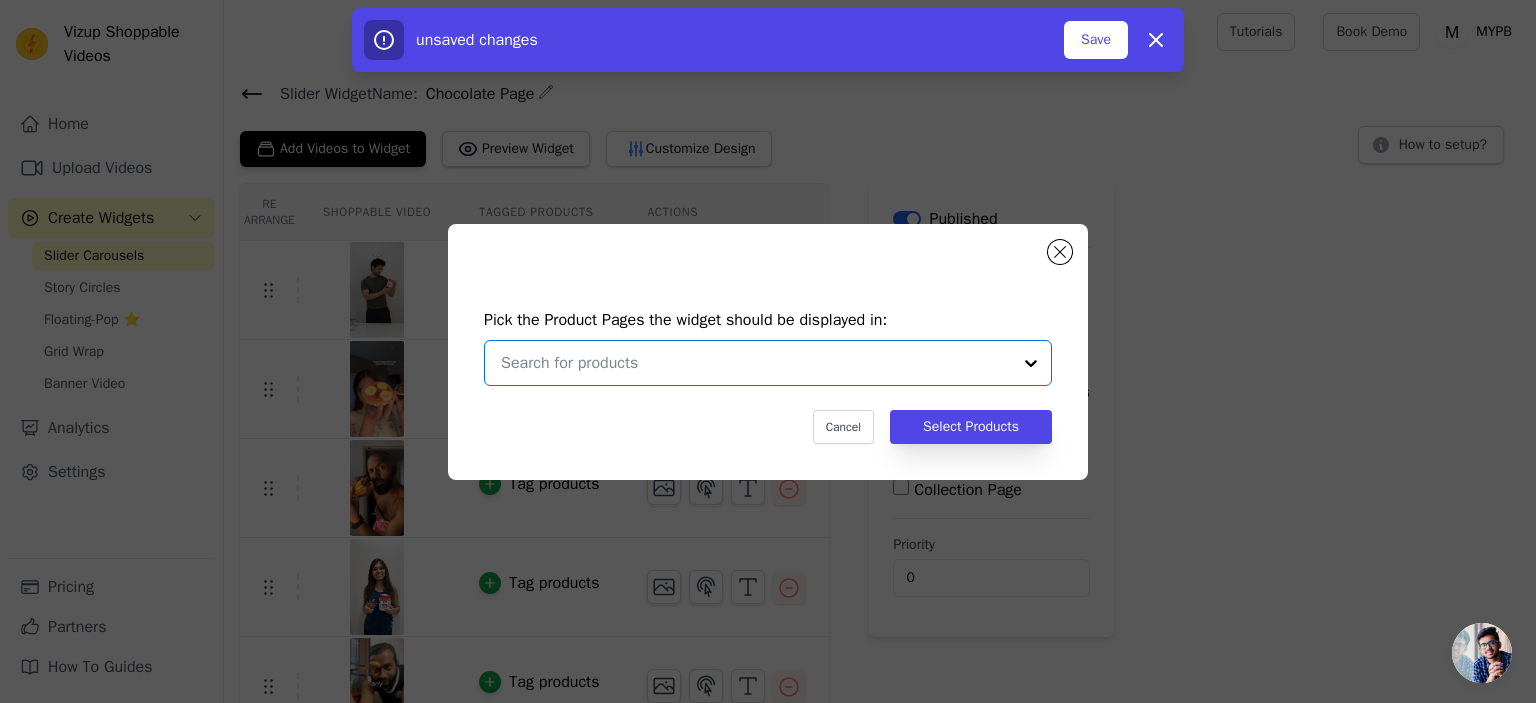 click at bounding box center [756, 363] 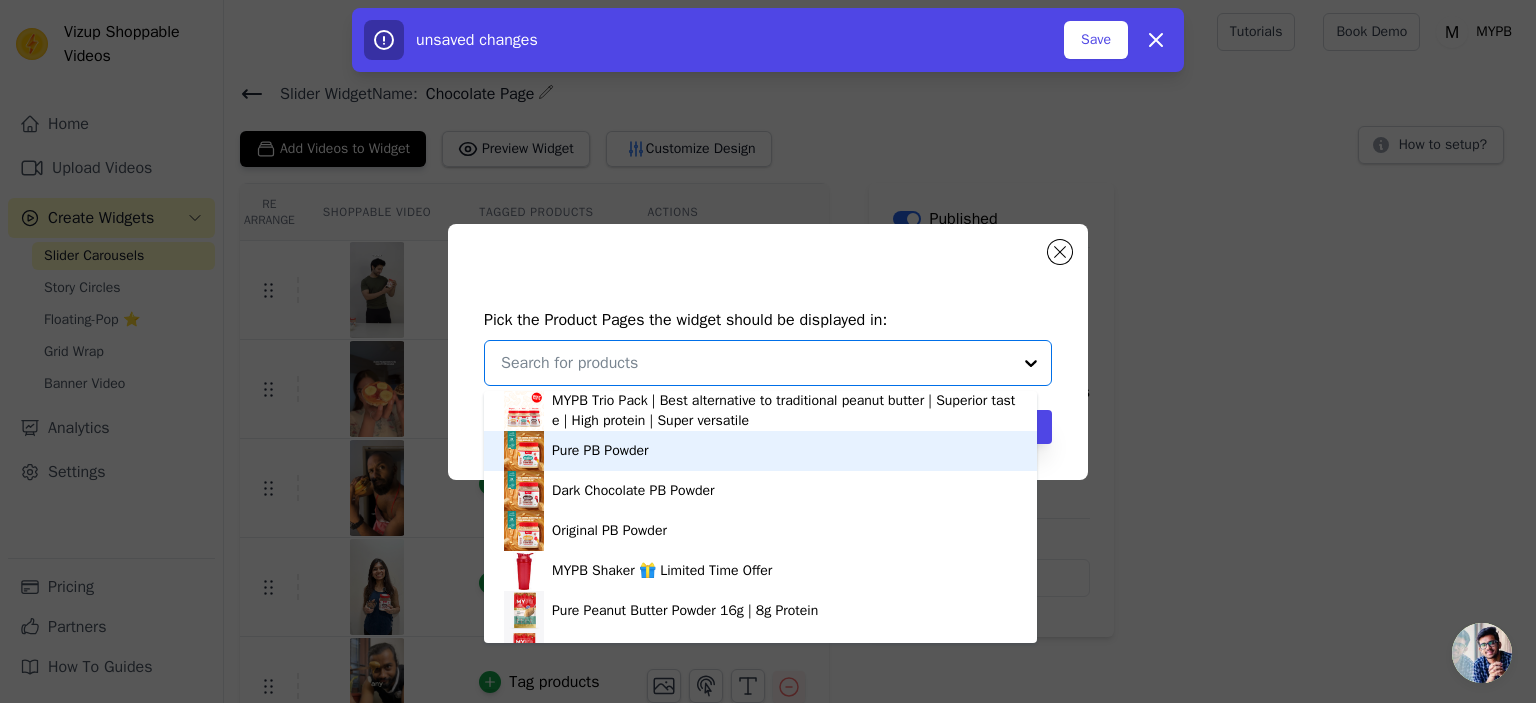 click on "Pure PB Powder" at bounding box center [600, 451] 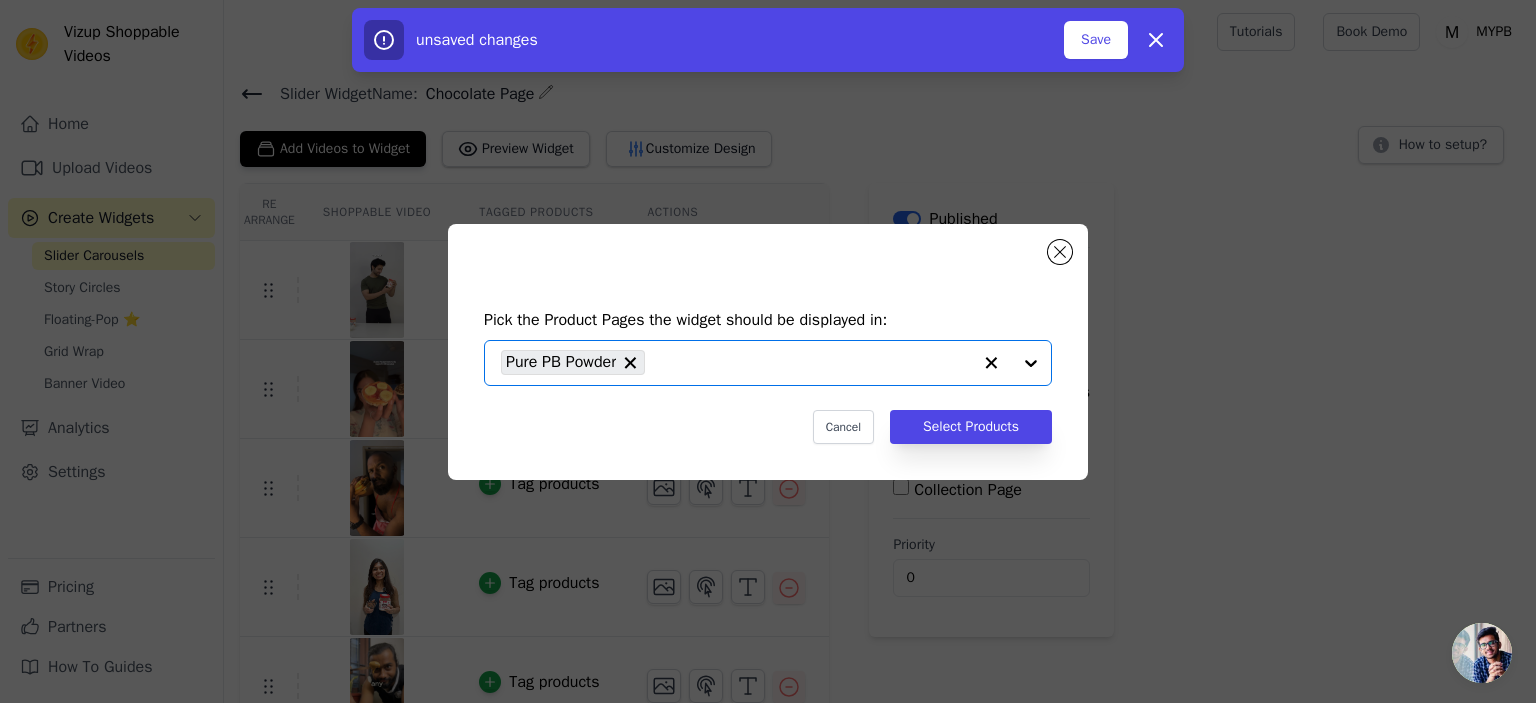 click 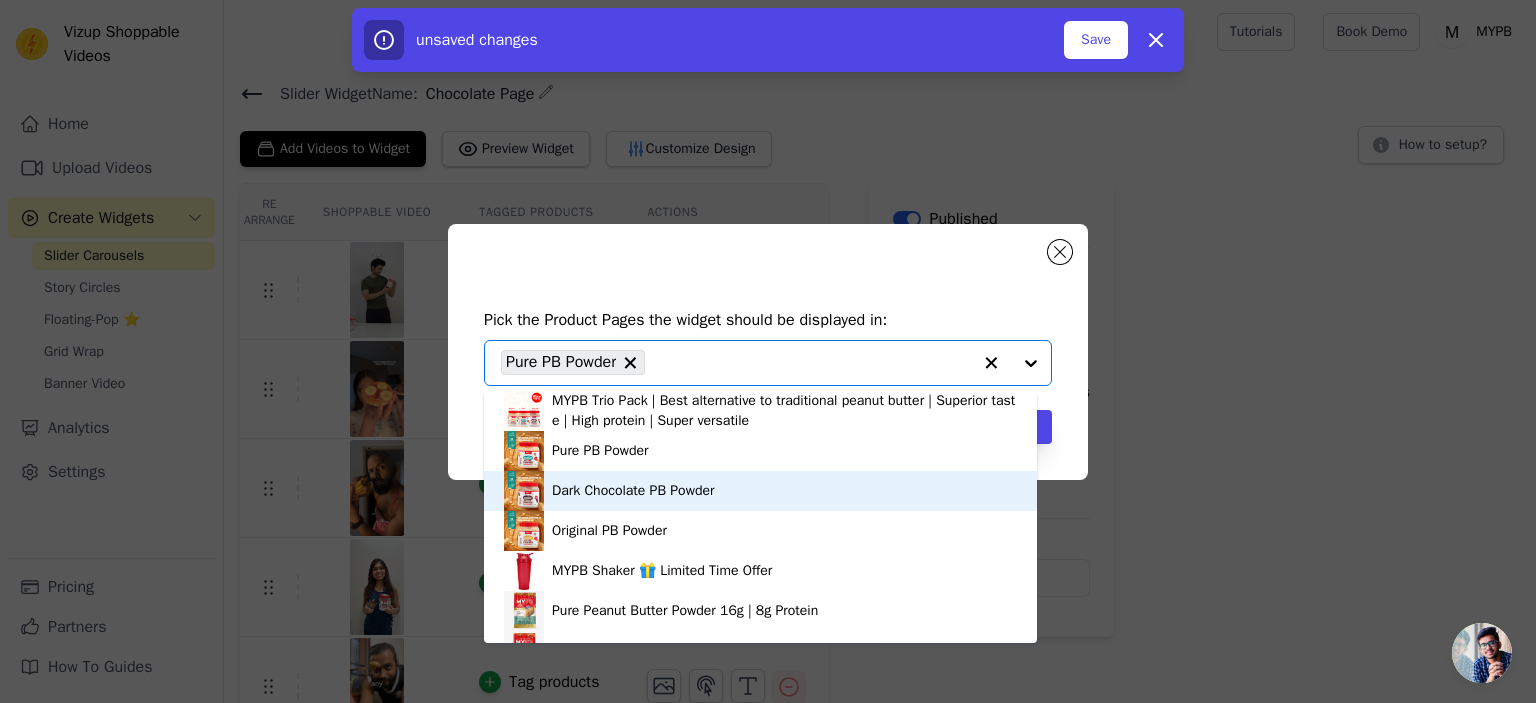 click on "Pure PB Powder" at bounding box center (760, 451) 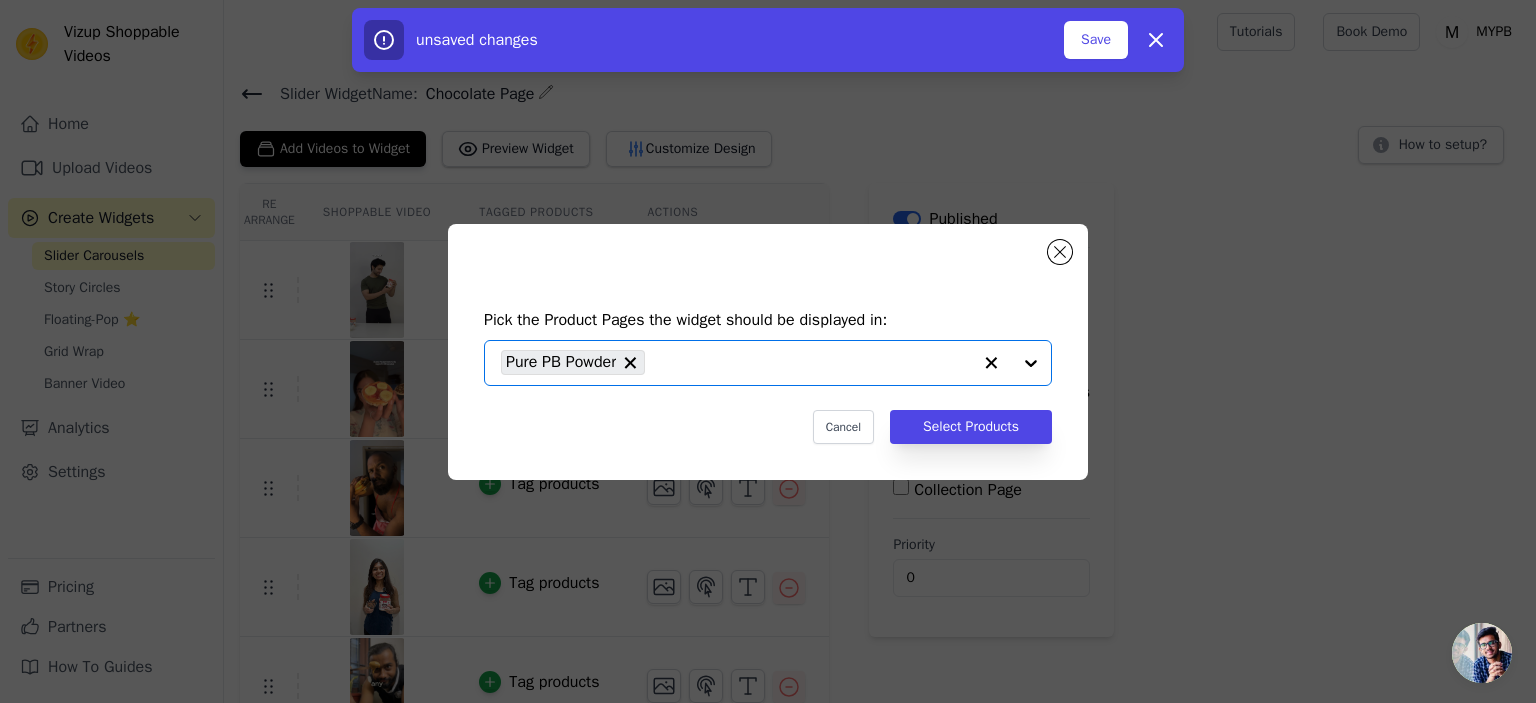 click on "Pure PB Powder" at bounding box center (736, 363) 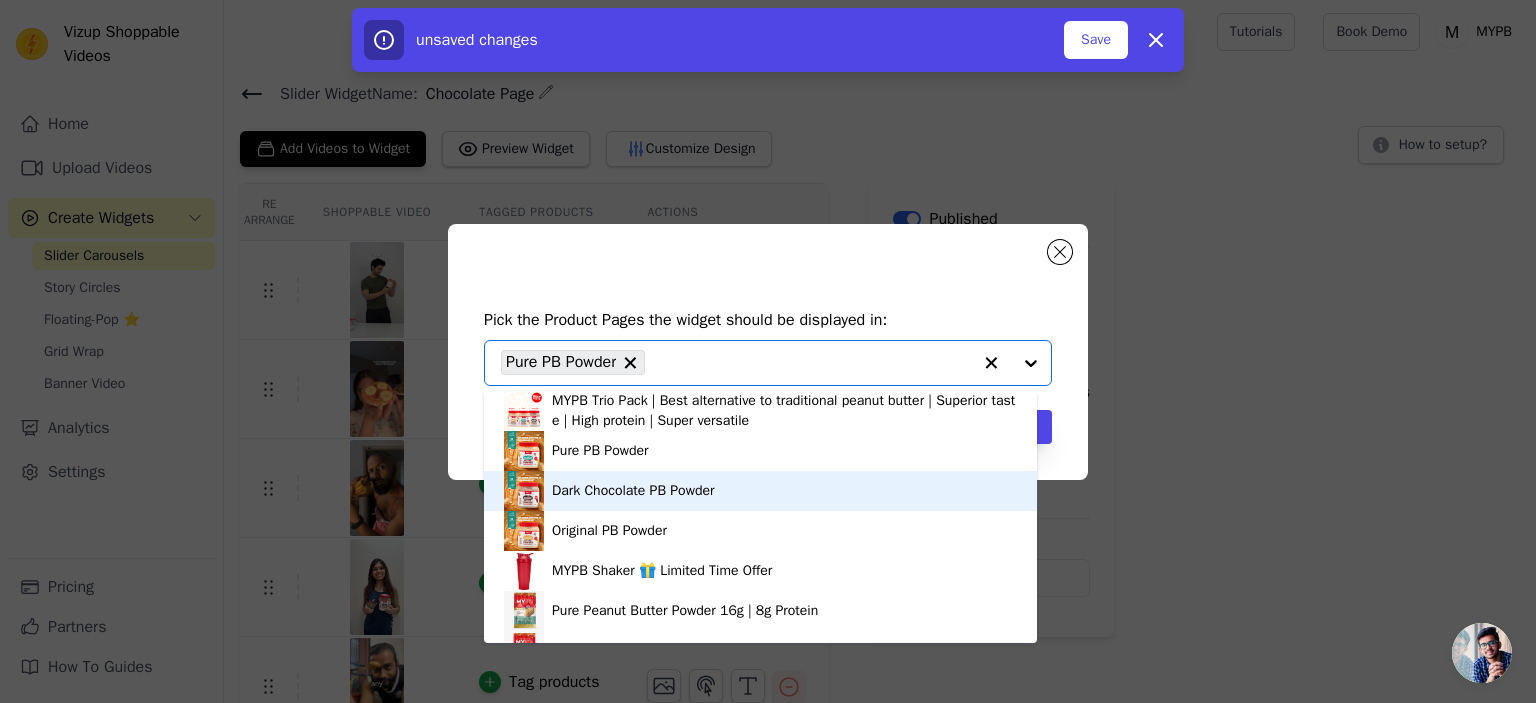 click on "Dark Chocolate PB Powder" at bounding box center [633, 491] 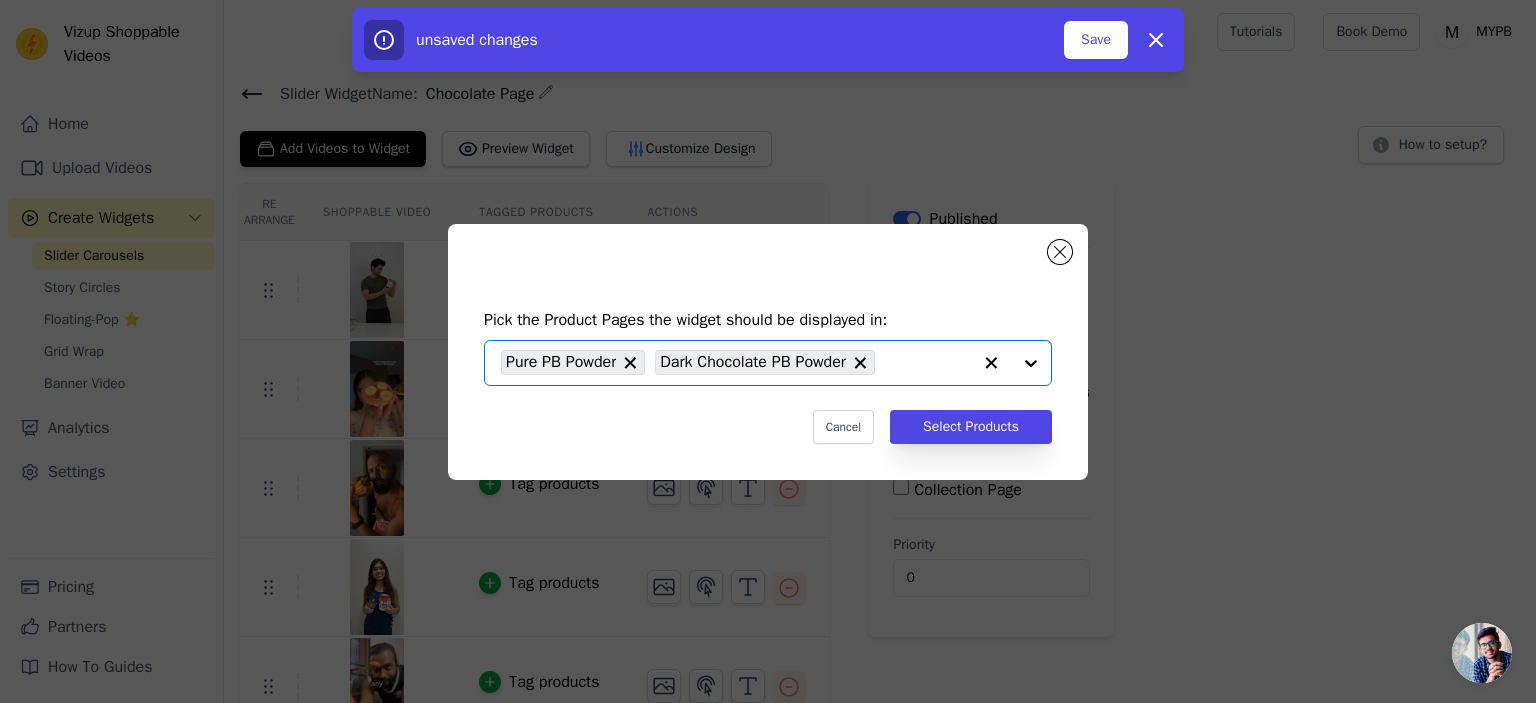 click 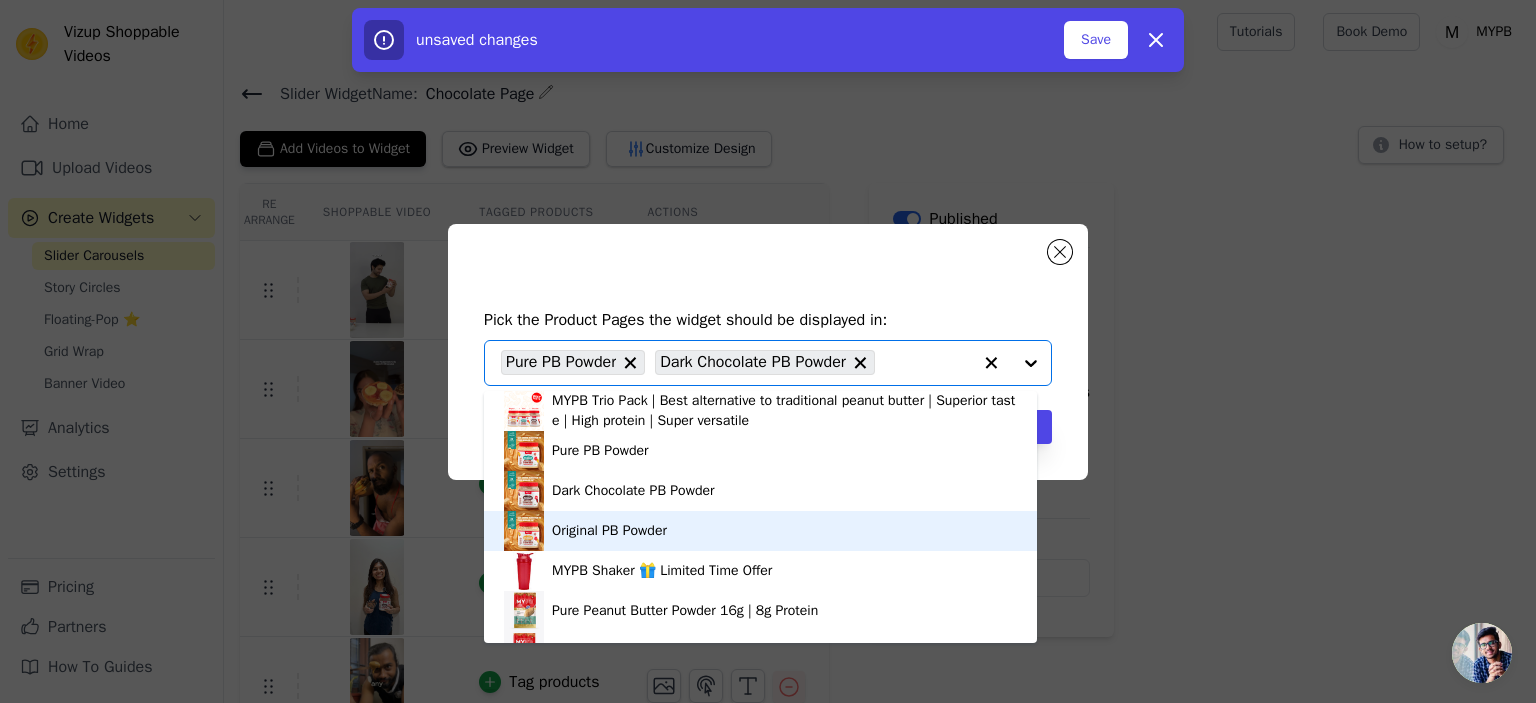 click on "Original PB Powder" at bounding box center [760, 531] 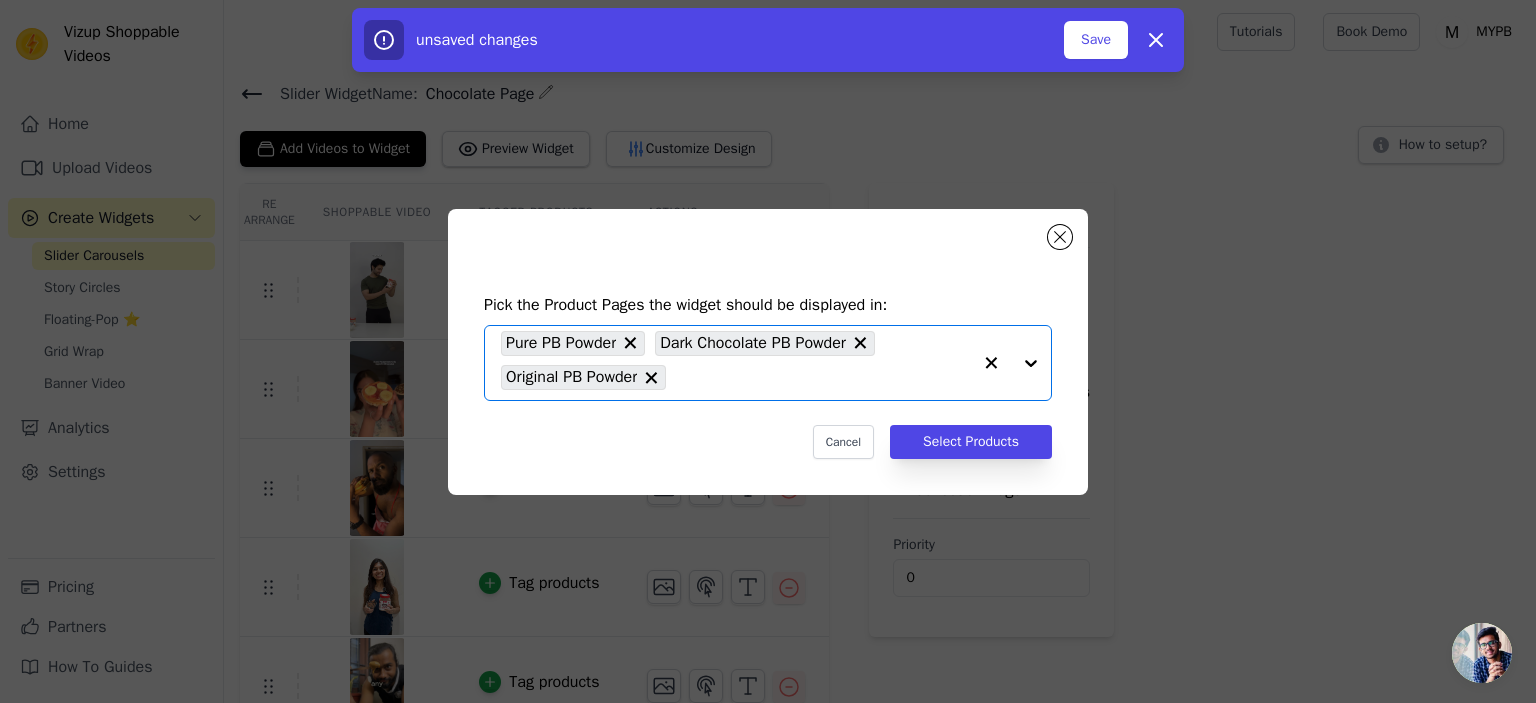 drag, startPoint x: 888, startPoint y: 387, endPoint x: 852, endPoint y: 402, distance: 39 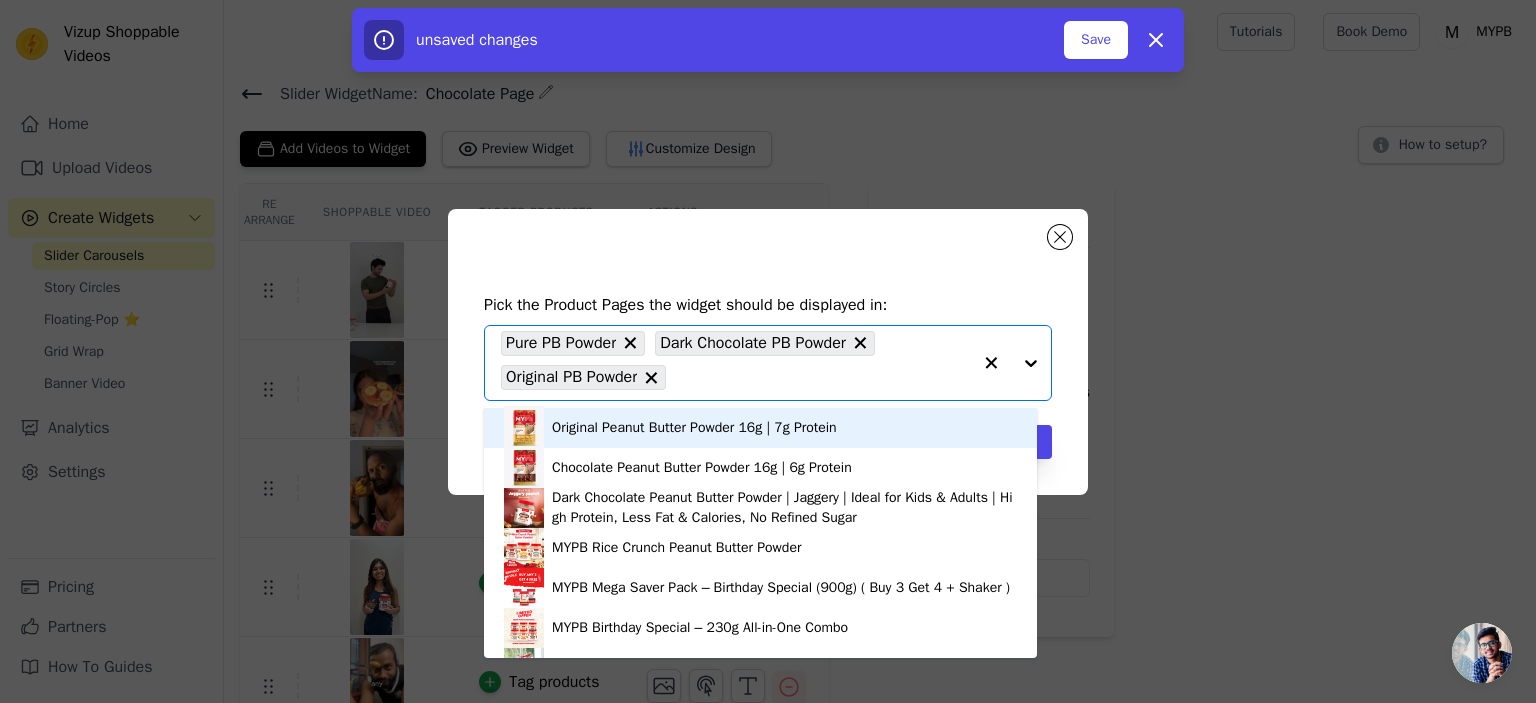 scroll, scrollTop: 300, scrollLeft: 0, axis: vertical 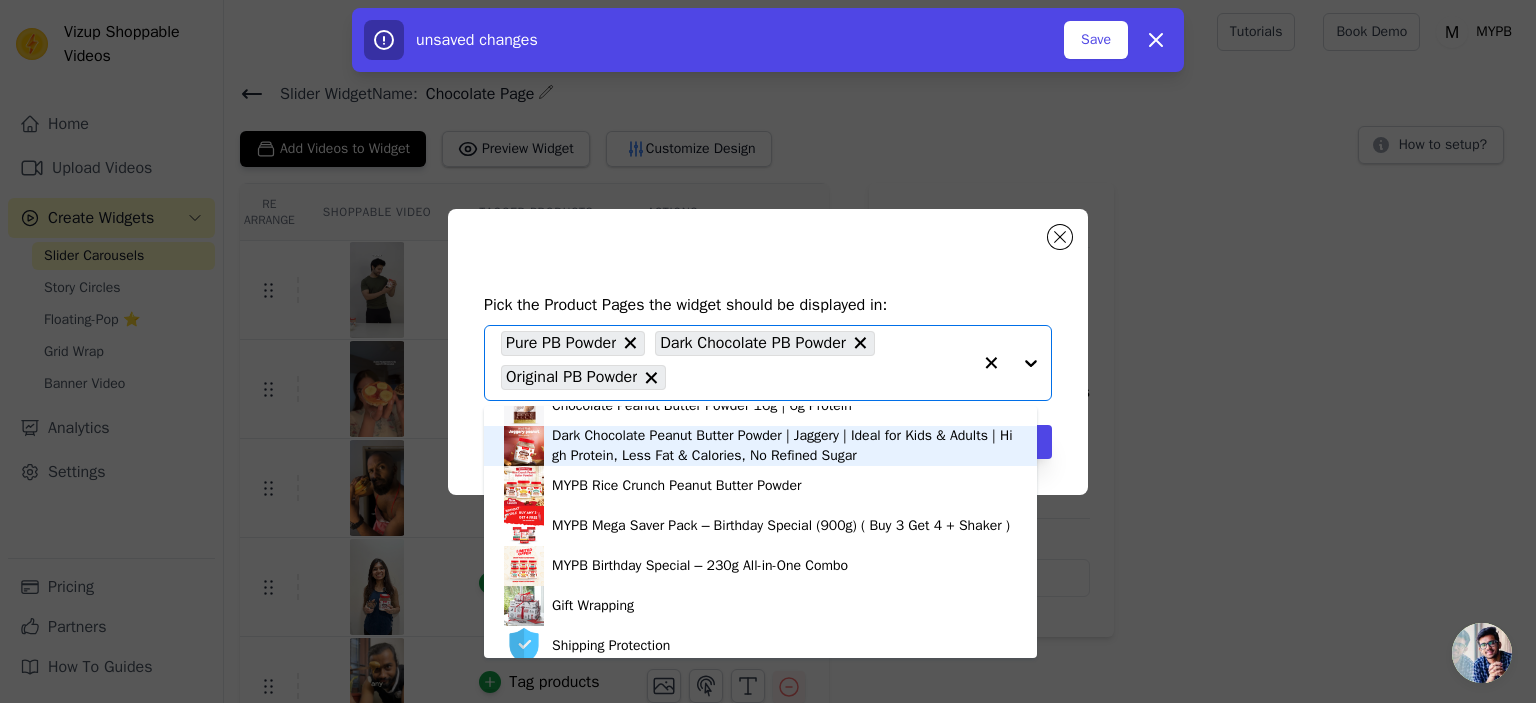 click on "Dark Chocolate Peanut Butter Powder | Jaggery | Ideal for Kids & Adults | High Protein, Less Fat & Calories, No Refined Sugar" at bounding box center (784, 446) 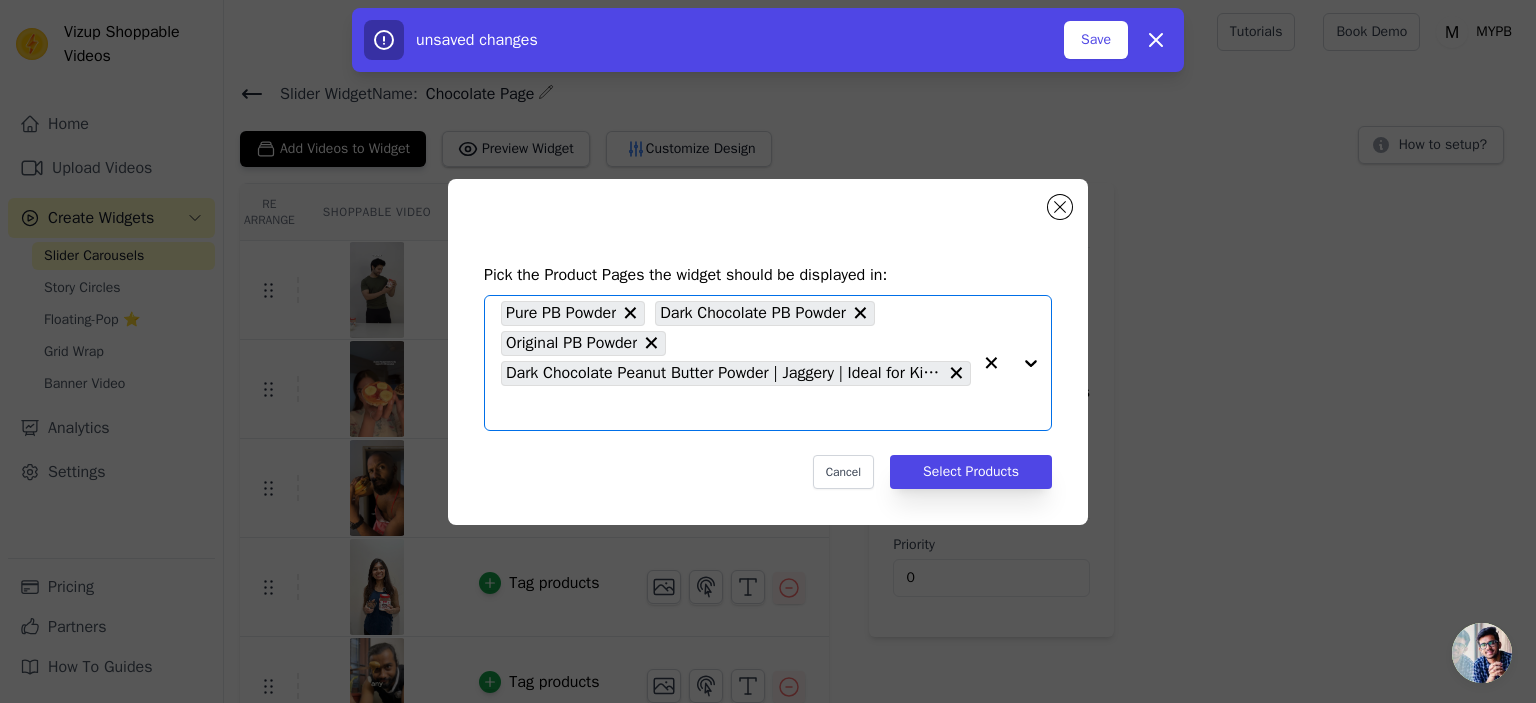 click on "Pure PB Powder     Dark Chocolate PB Powder     Original PB Powder     Dark Chocolate Peanut Butter Powder | Jaggery | Ideal for Kids & Adults | High Protein, Less Fat & Calories, No Refined Sugar" at bounding box center (736, 363) 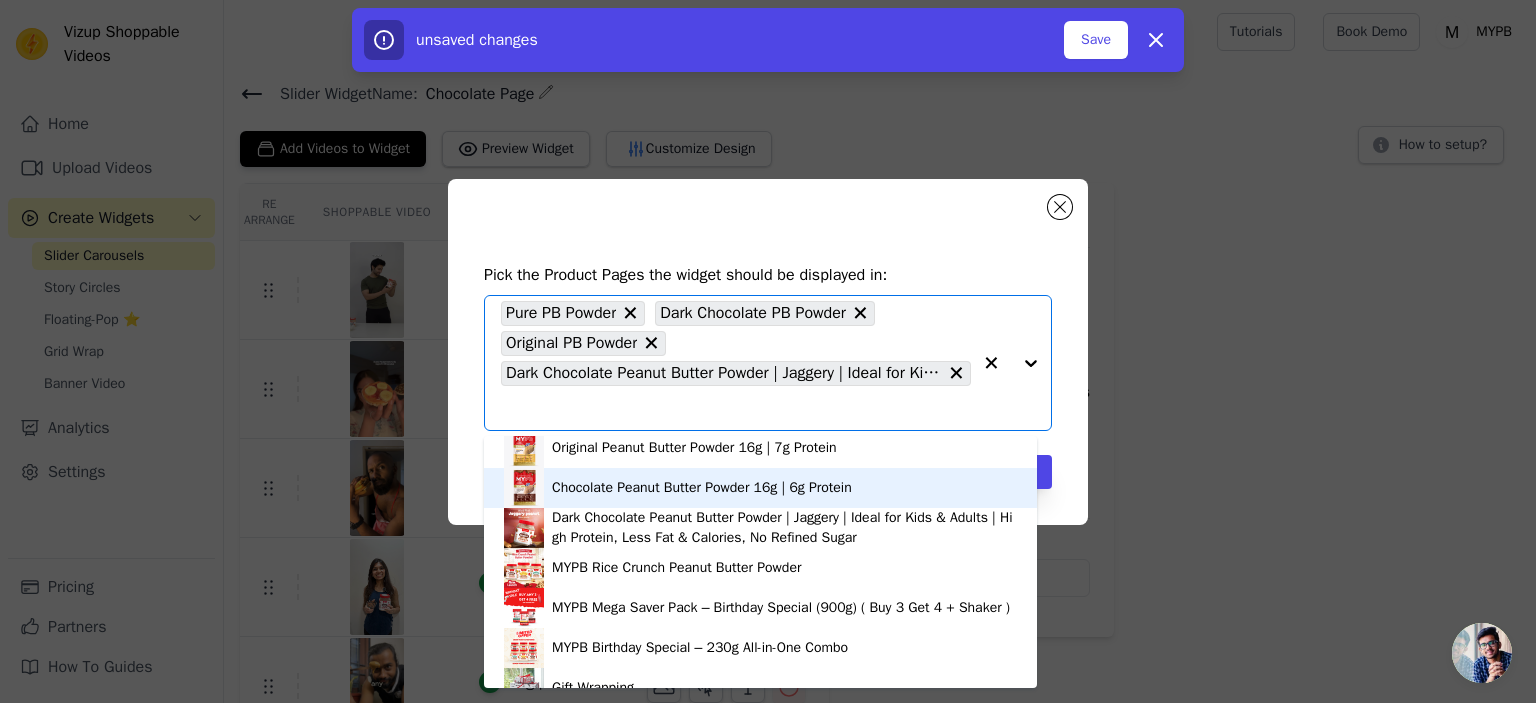 scroll, scrollTop: 300, scrollLeft: 0, axis: vertical 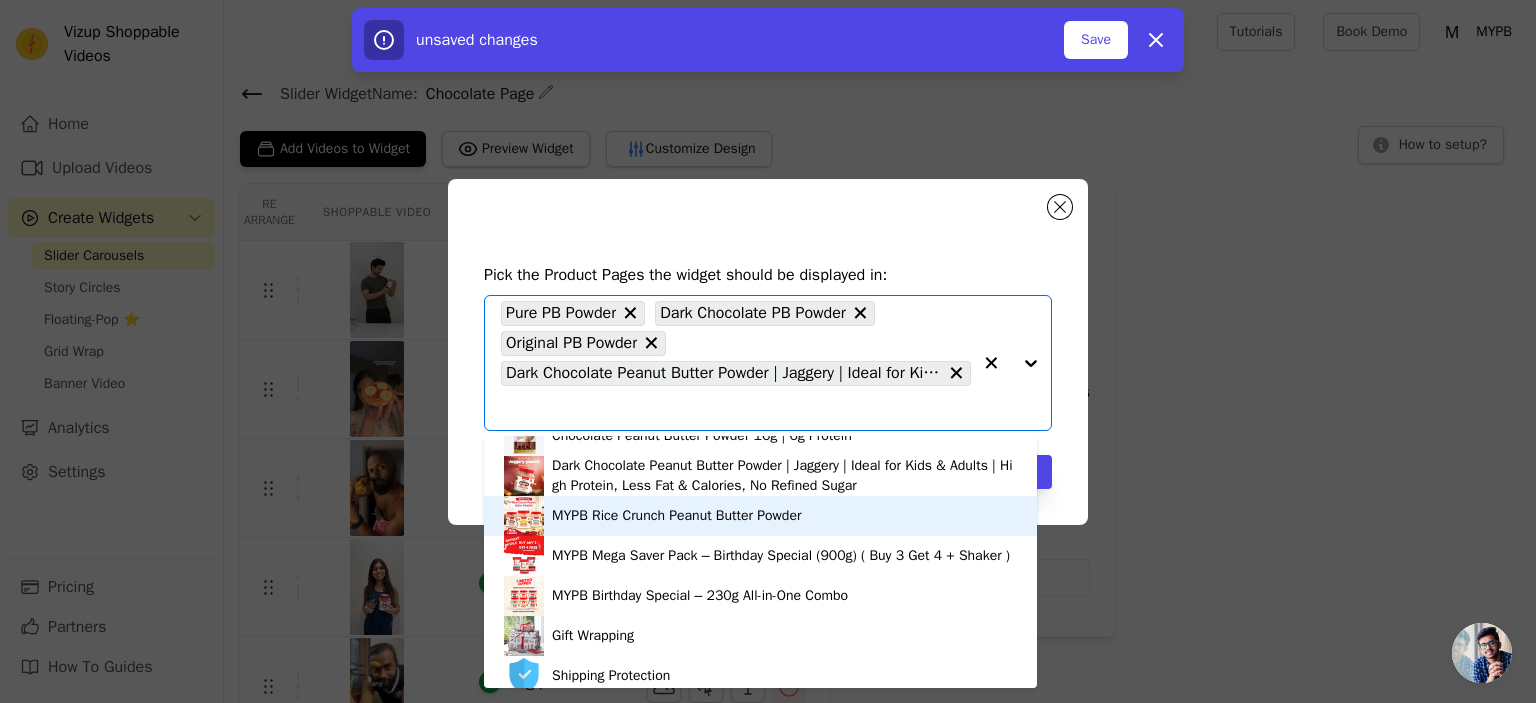 click on "MYPB Rice Crunch Peanut Butter Powder" at bounding box center [676, 516] 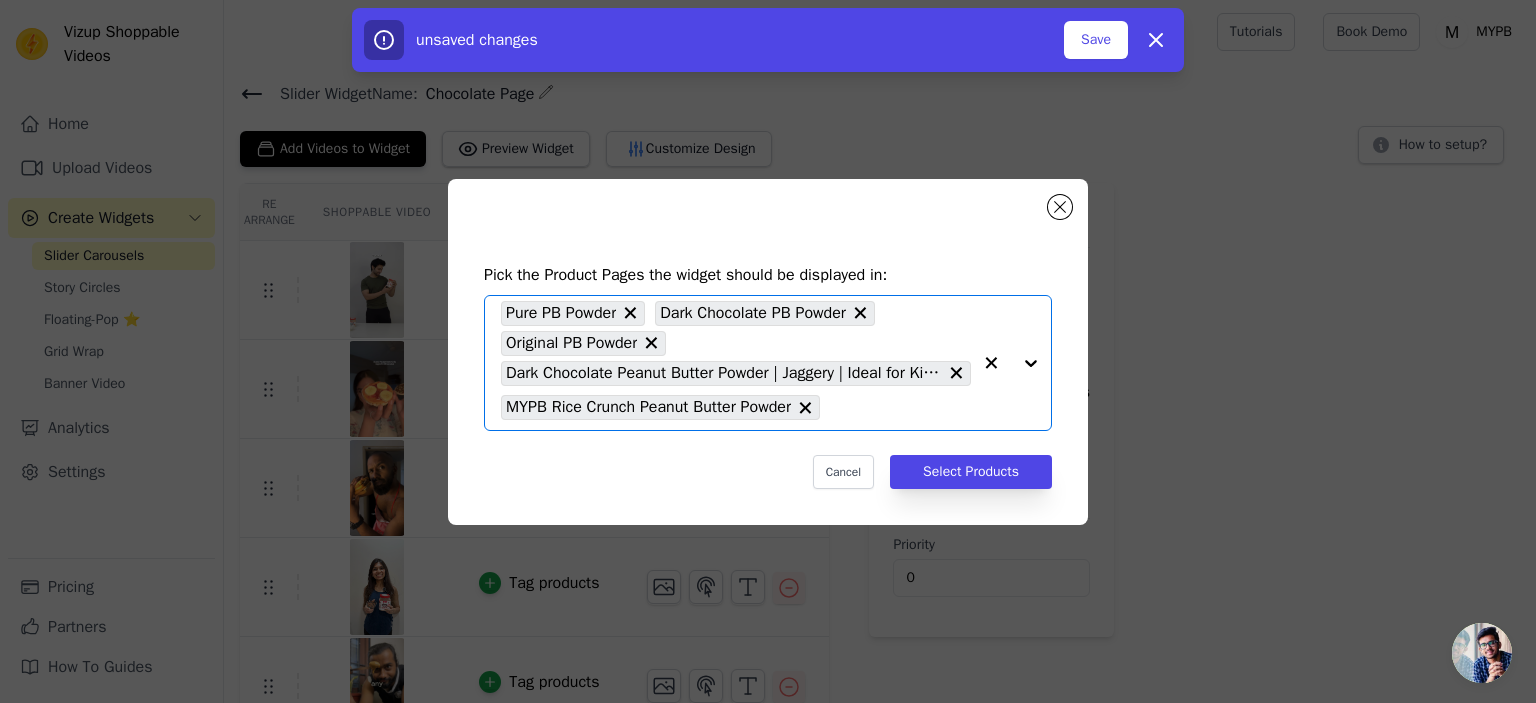 click 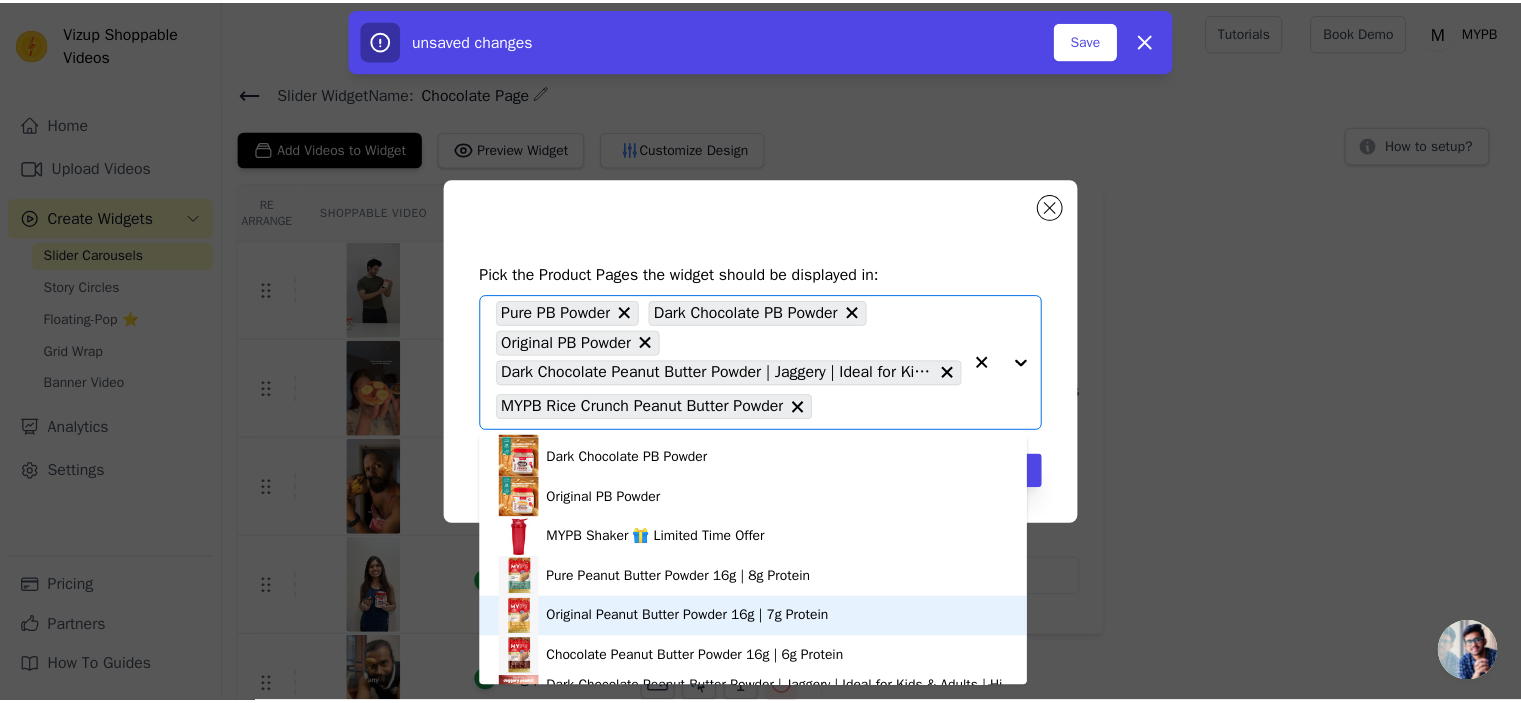 scroll, scrollTop: 0, scrollLeft: 0, axis: both 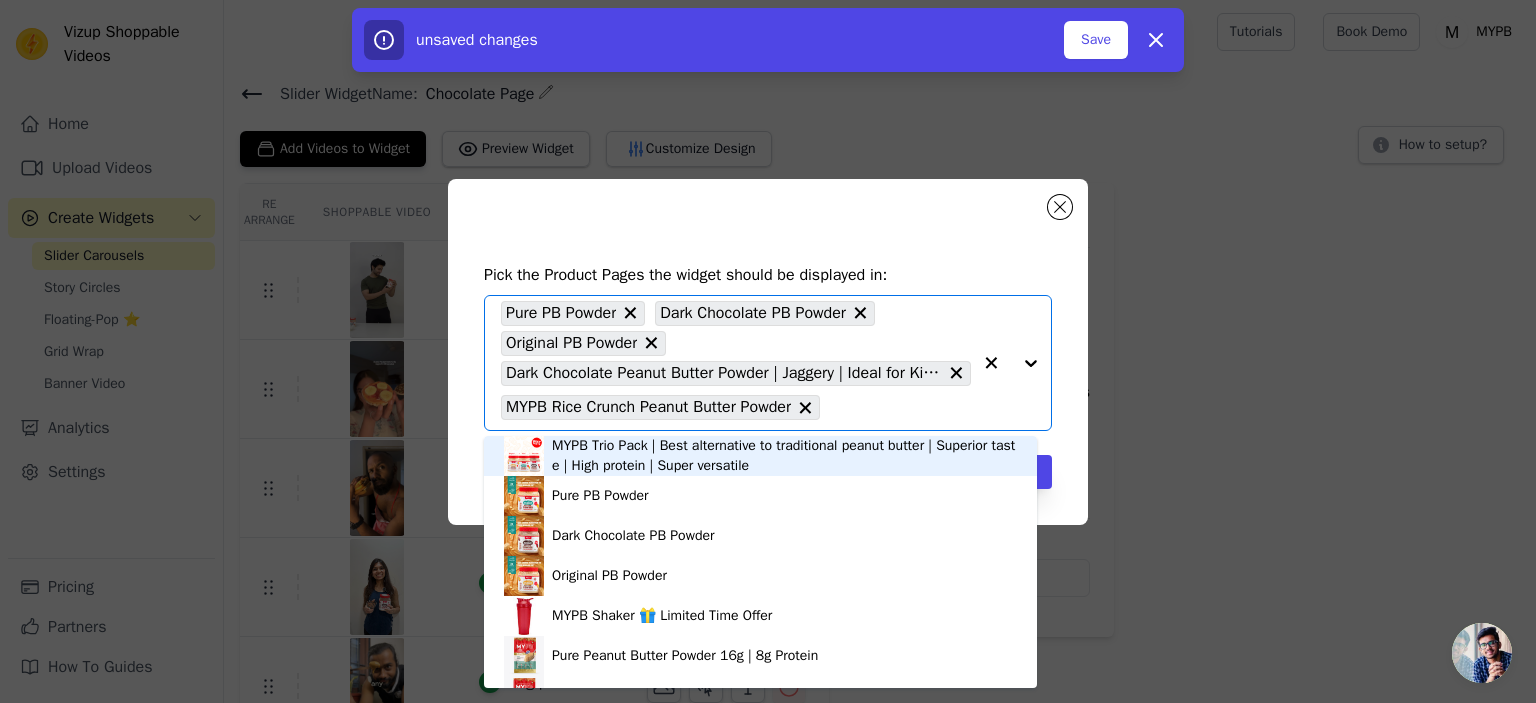 click on "MYPB Trio Pack  | Best alternative to traditional peanut butter | Superior taste |  High protein | Super versatile" at bounding box center (784, 456) 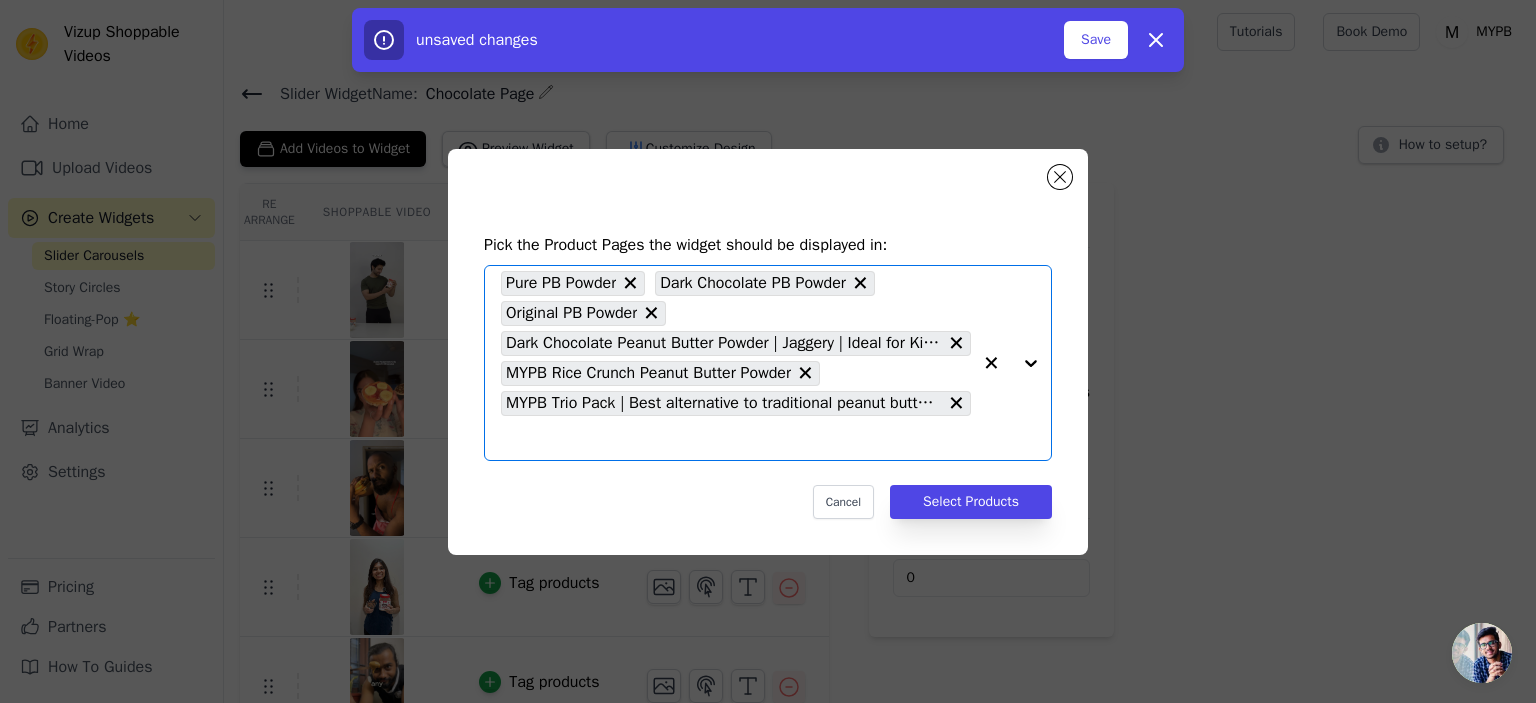 click 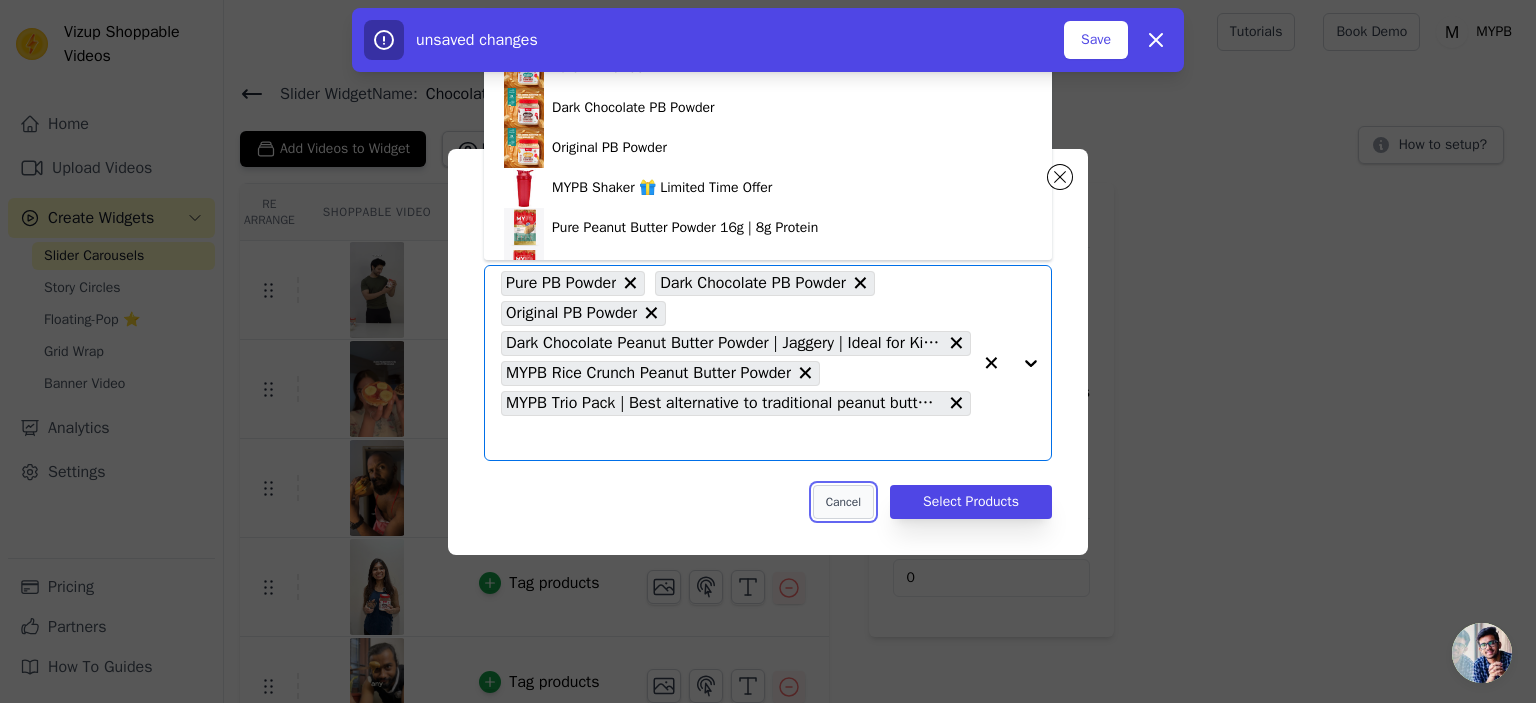 click on "Cancel" at bounding box center (843, 502) 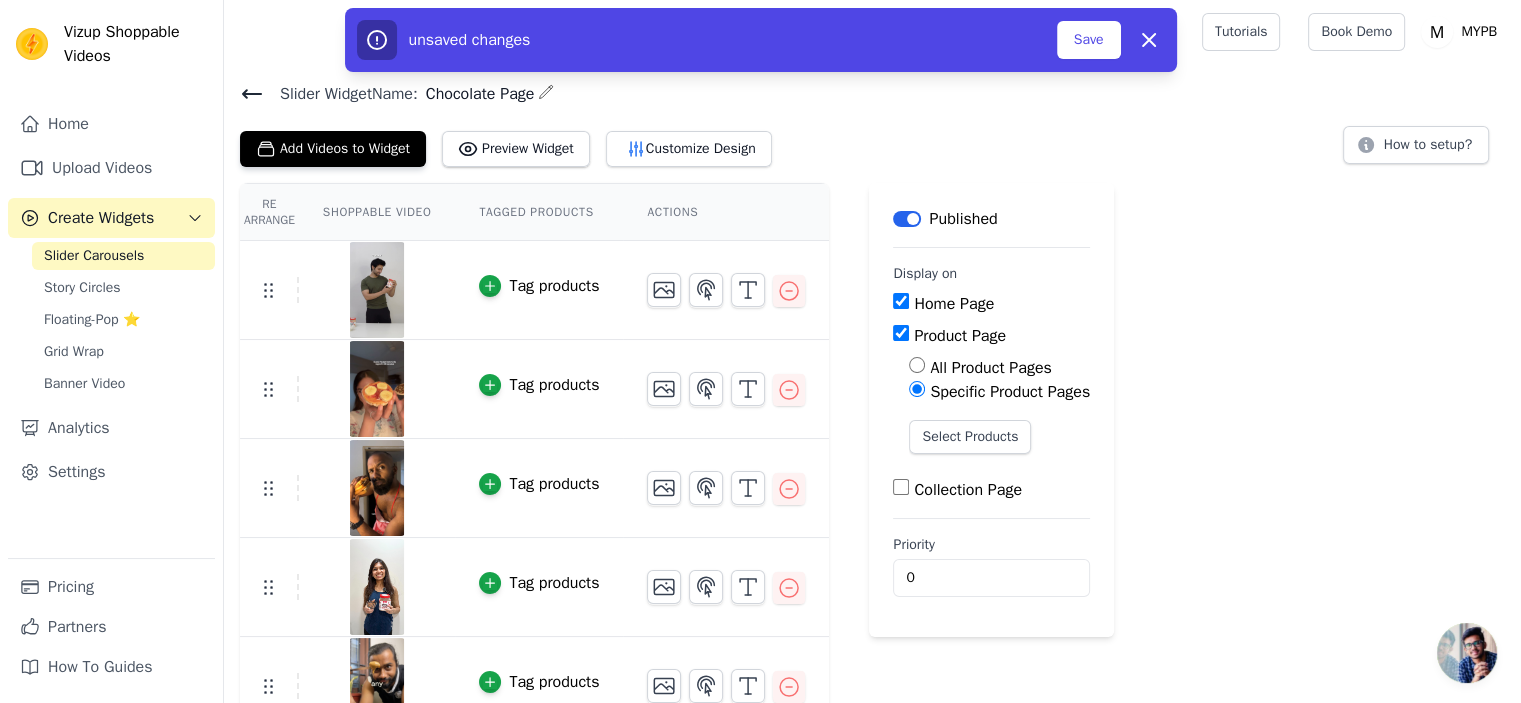 click on "All Product Pages" at bounding box center [999, 368] 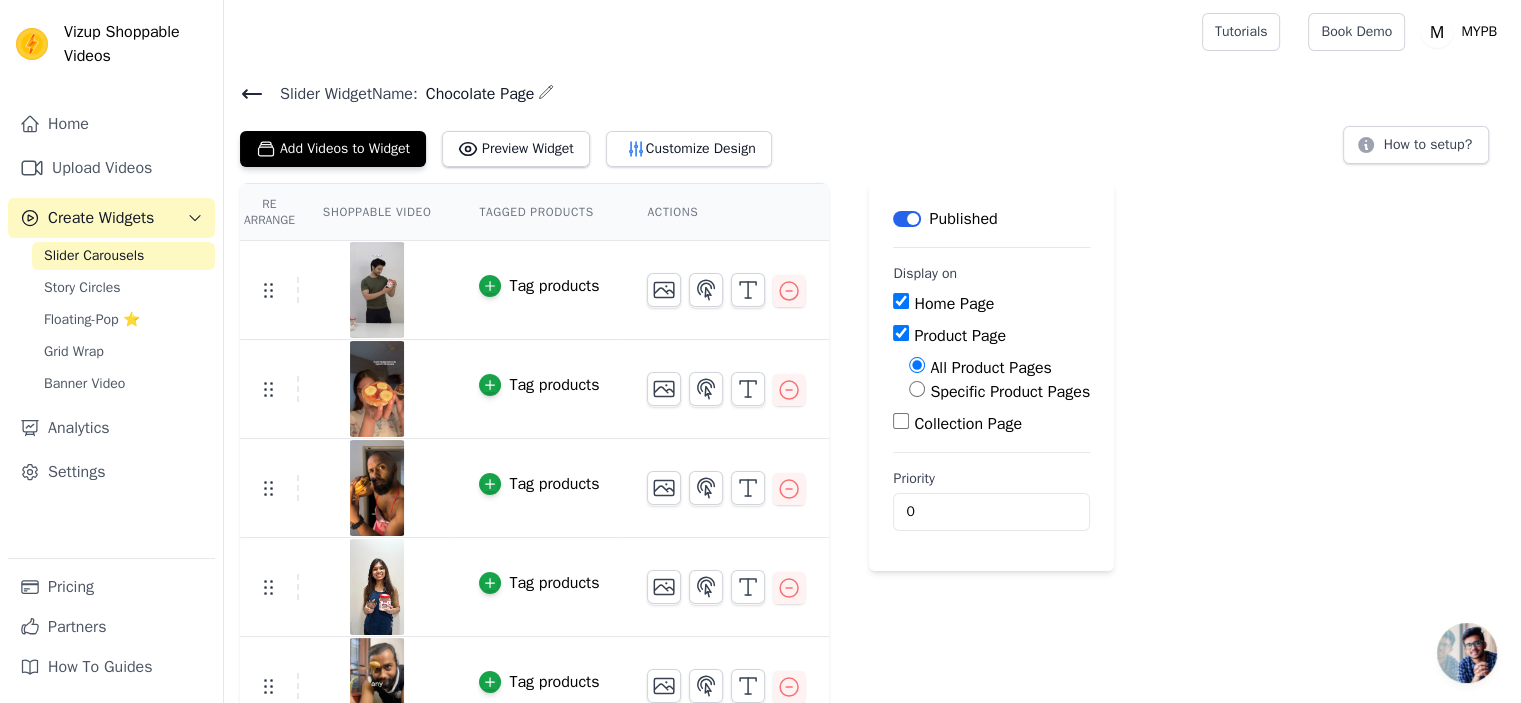 click 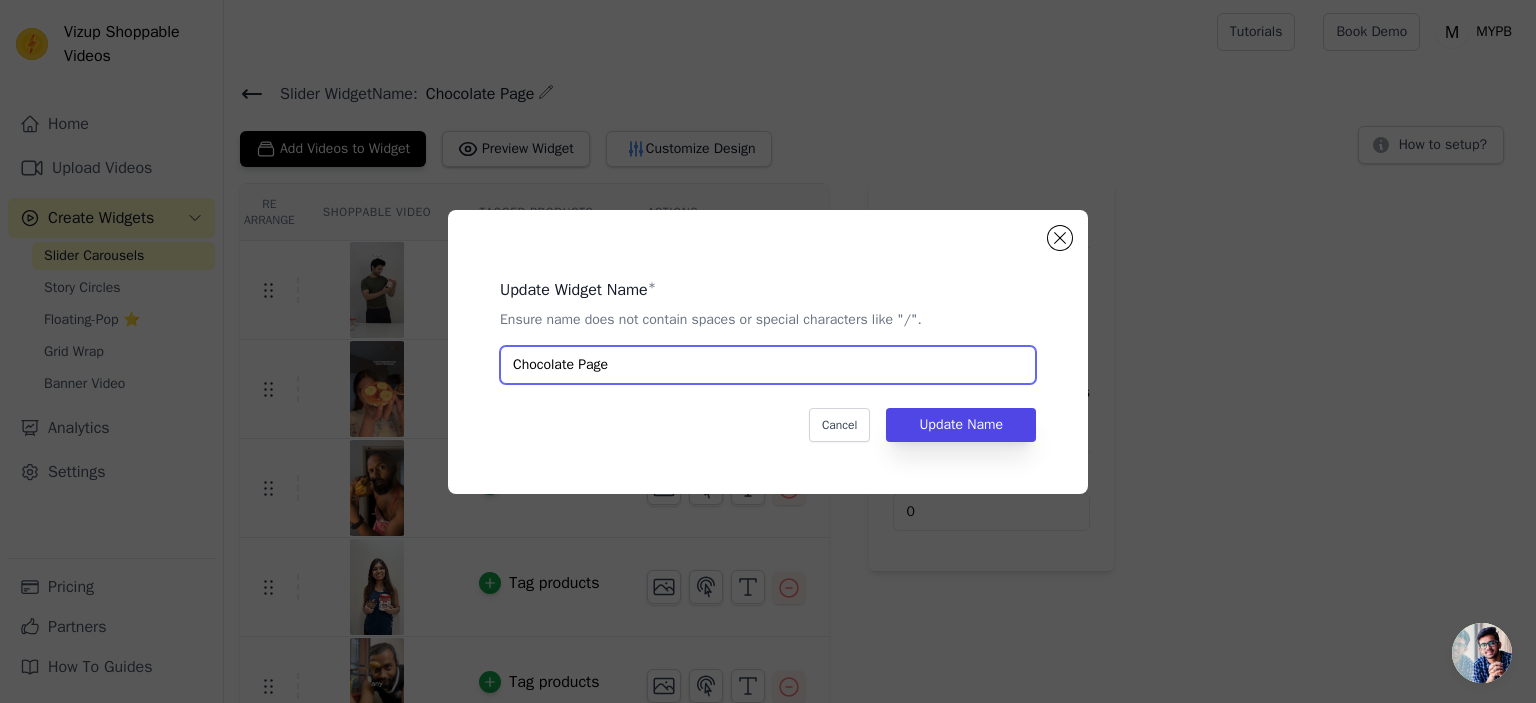 drag, startPoint x: 632, startPoint y: 360, endPoint x: 478, endPoint y: 369, distance: 154.26276 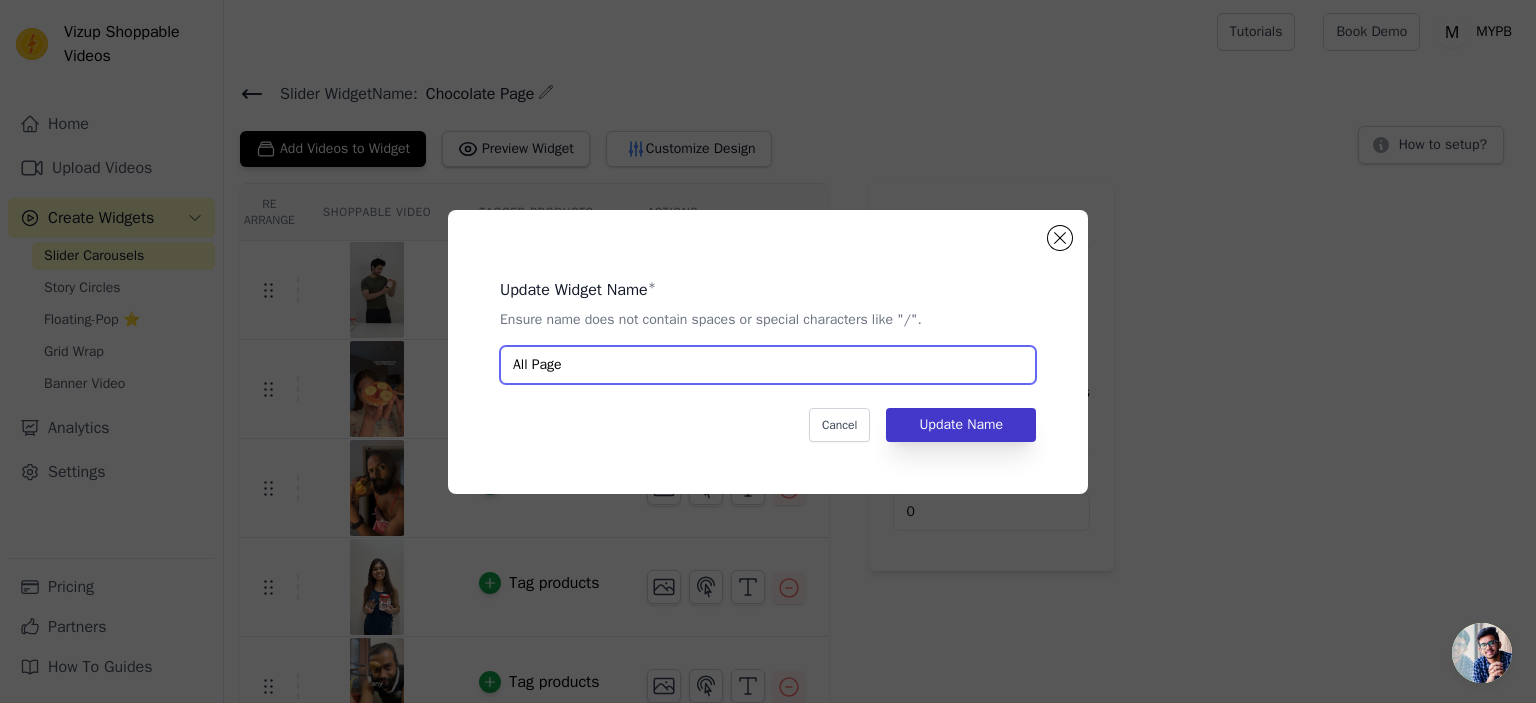 type on "All Page" 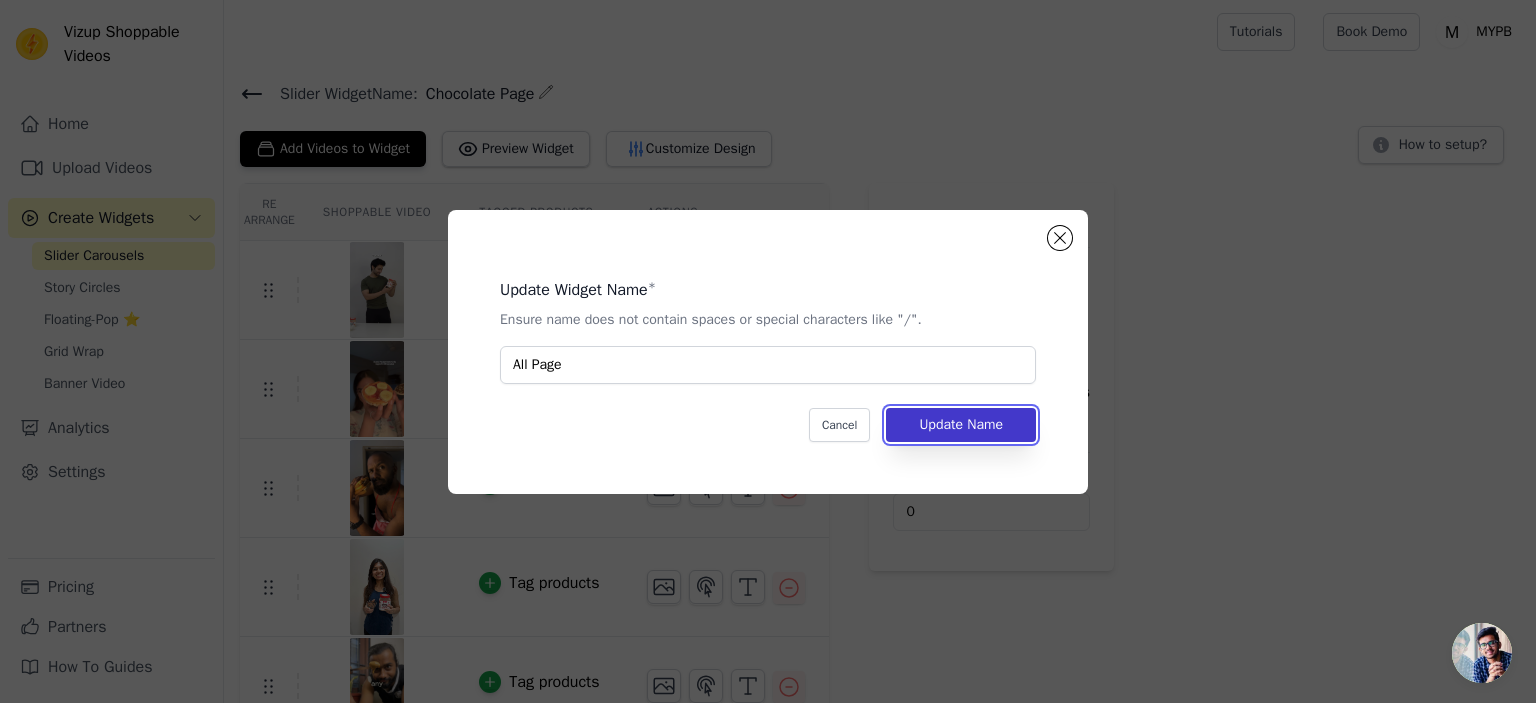 click on "Update Name" at bounding box center (961, 425) 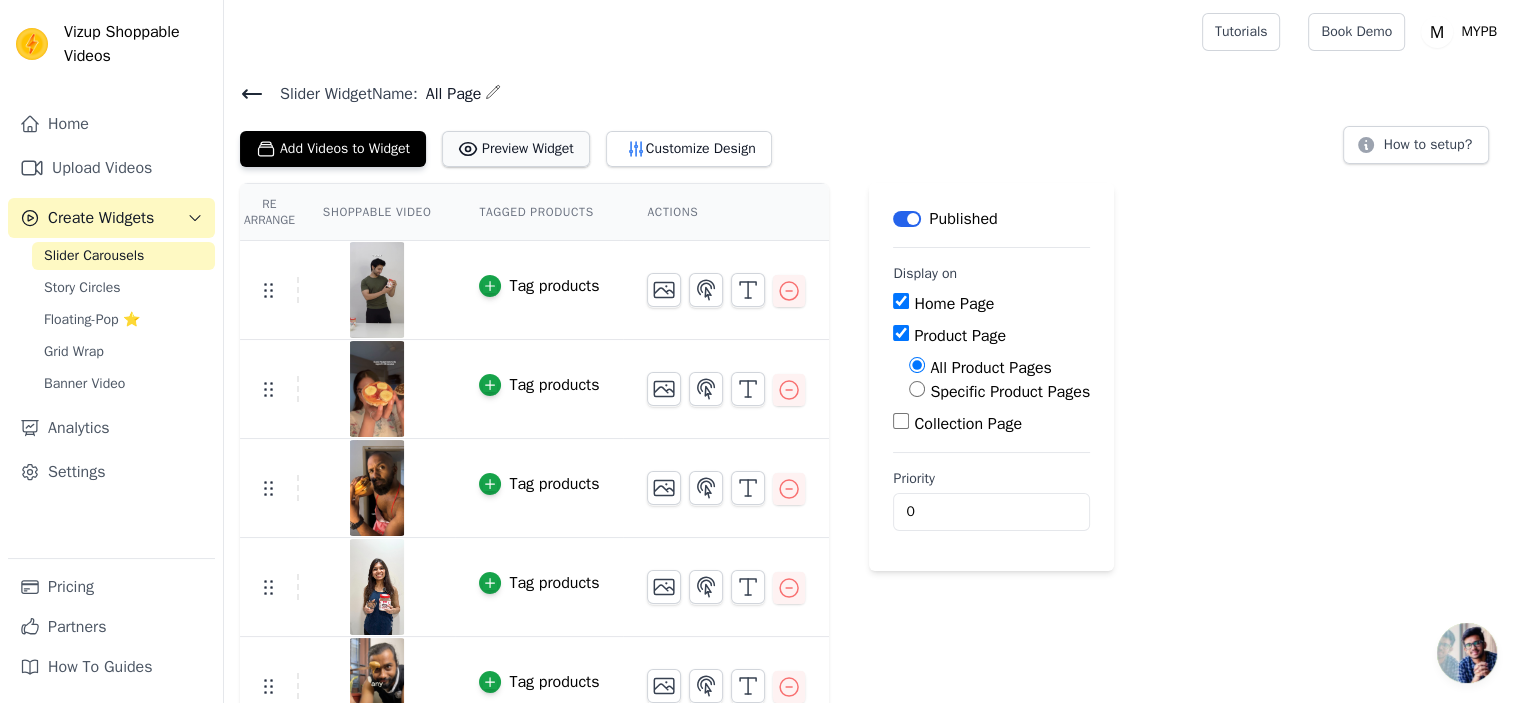 click on "Preview Widget" at bounding box center (516, 149) 